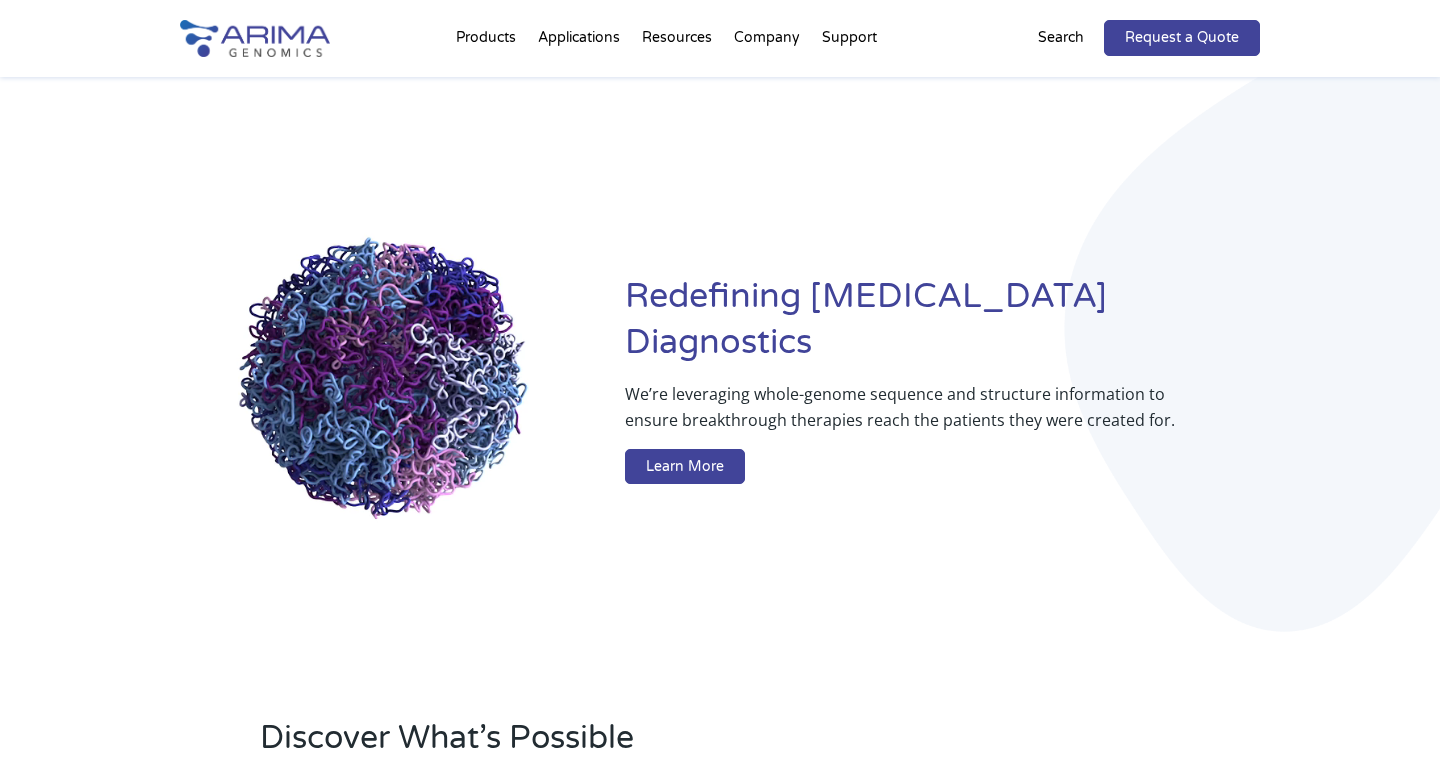 scroll, scrollTop: 0, scrollLeft: 0, axis: both 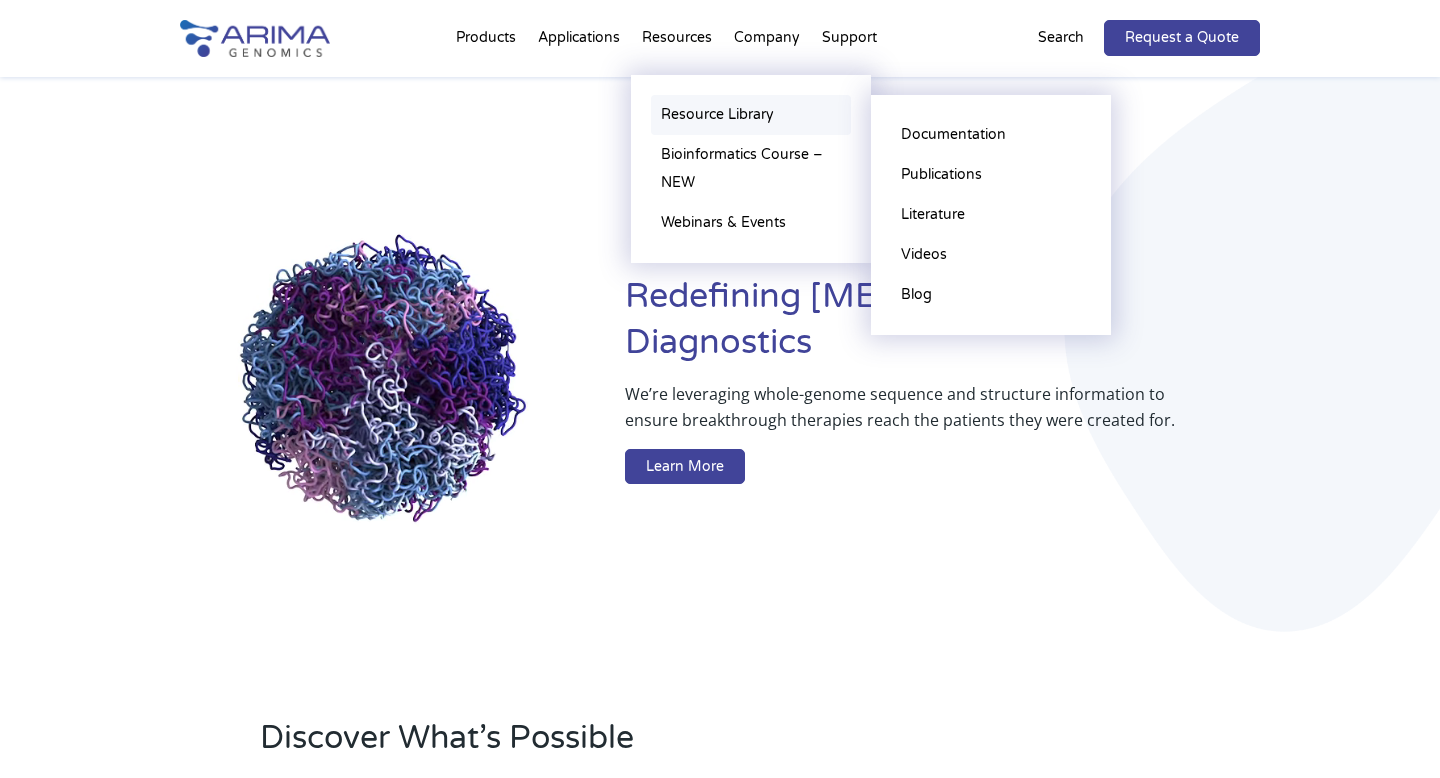 click on "Resource Library" at bounding box center (751, 115) 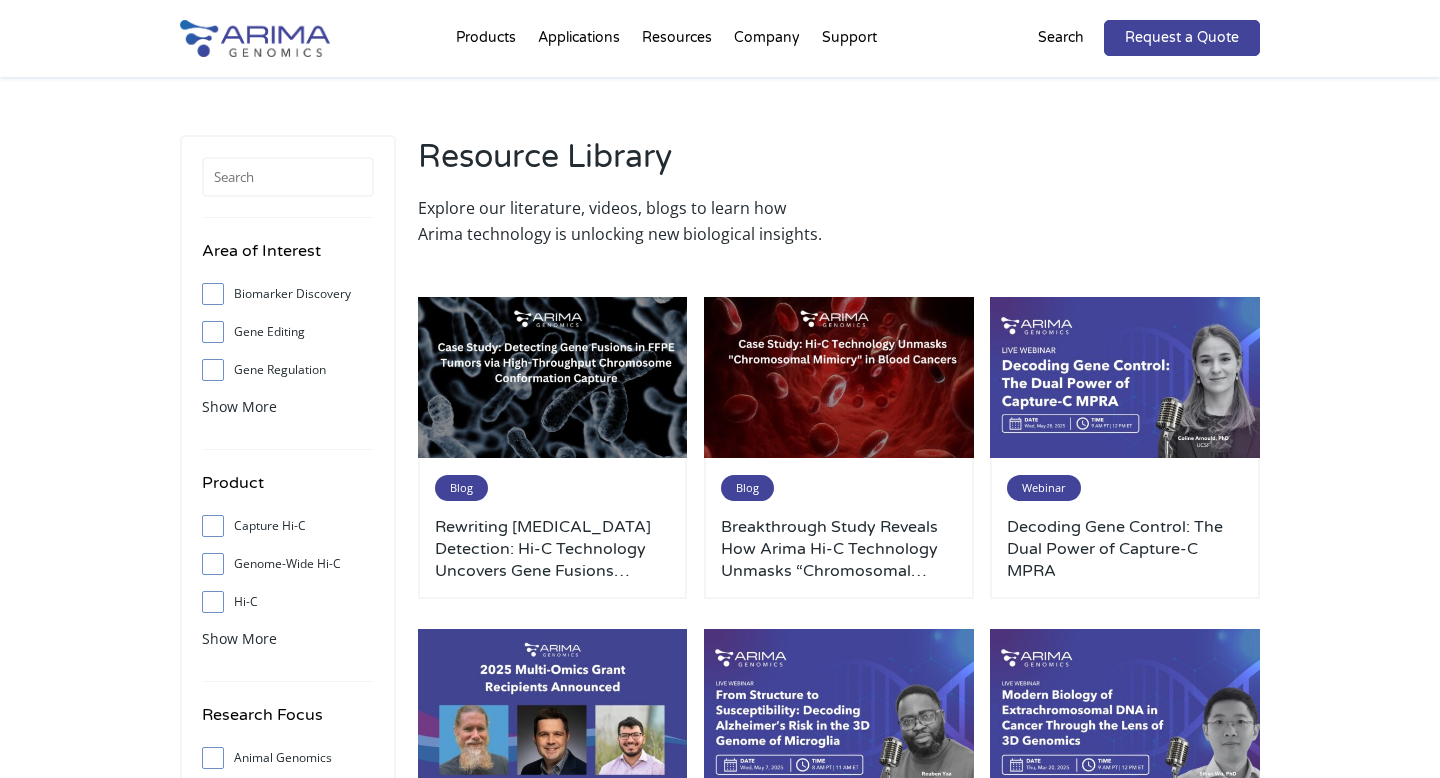 scroll, scrollTop: 0, scrollLeft: 0, axis: both 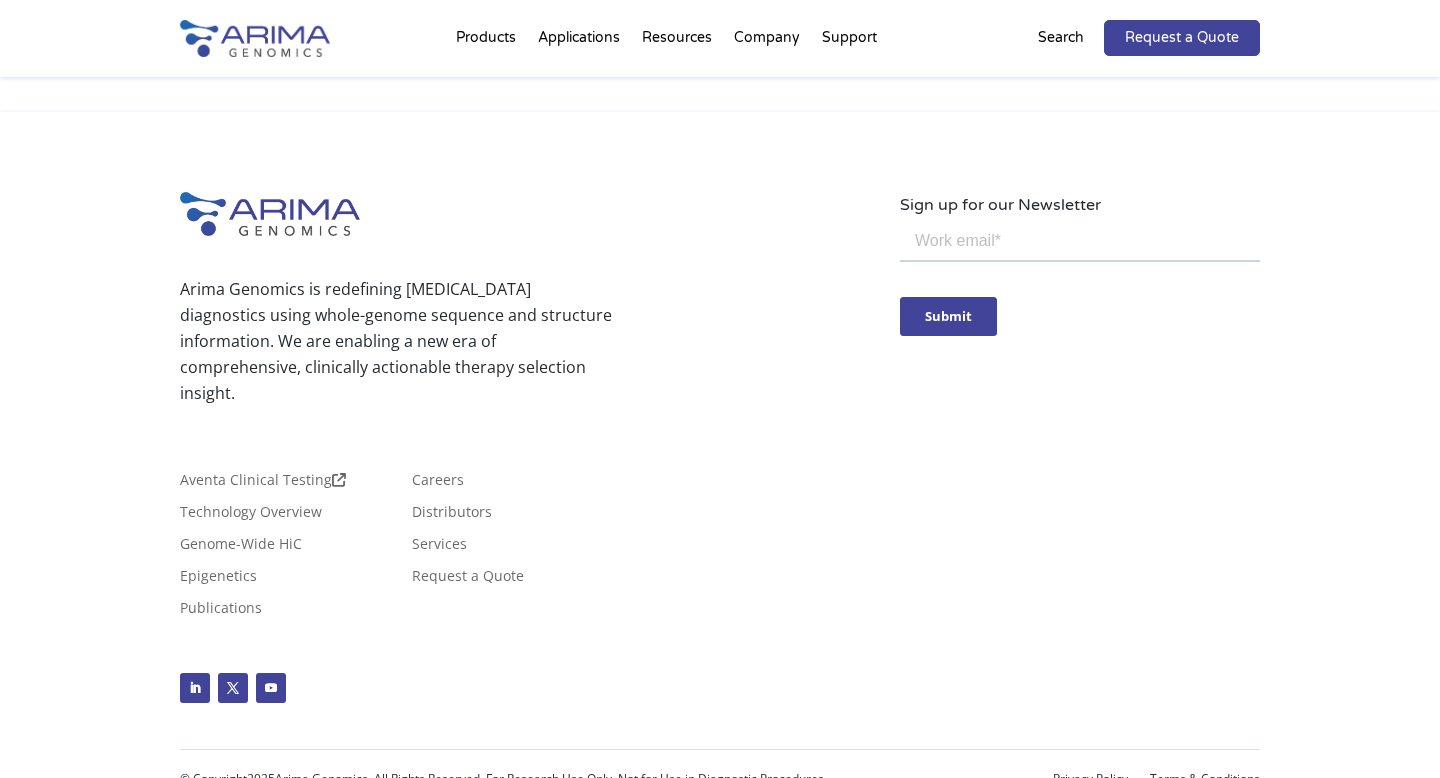 click at bounding box center (255, 38) 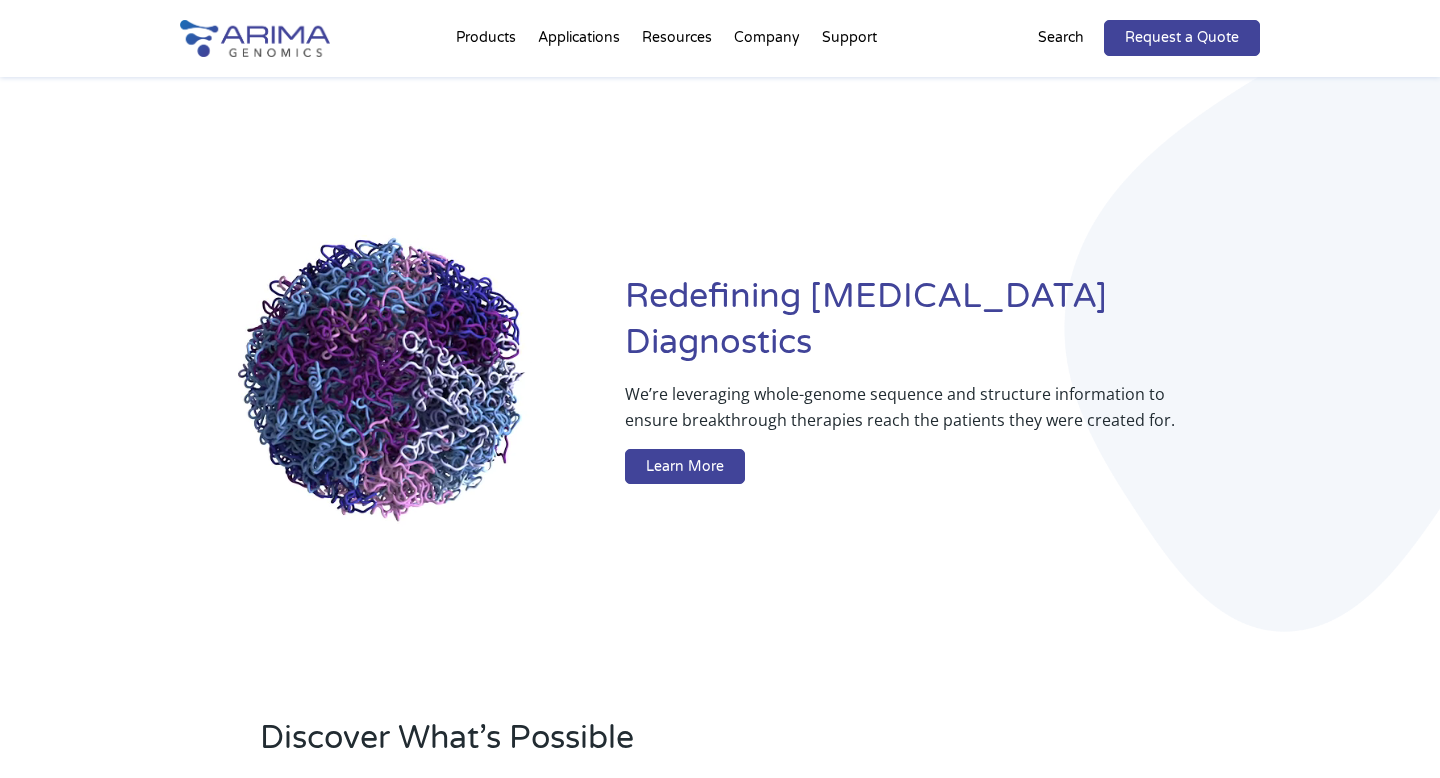 scroll, scrollTop: 0, scrollLeft: 0, axis: both 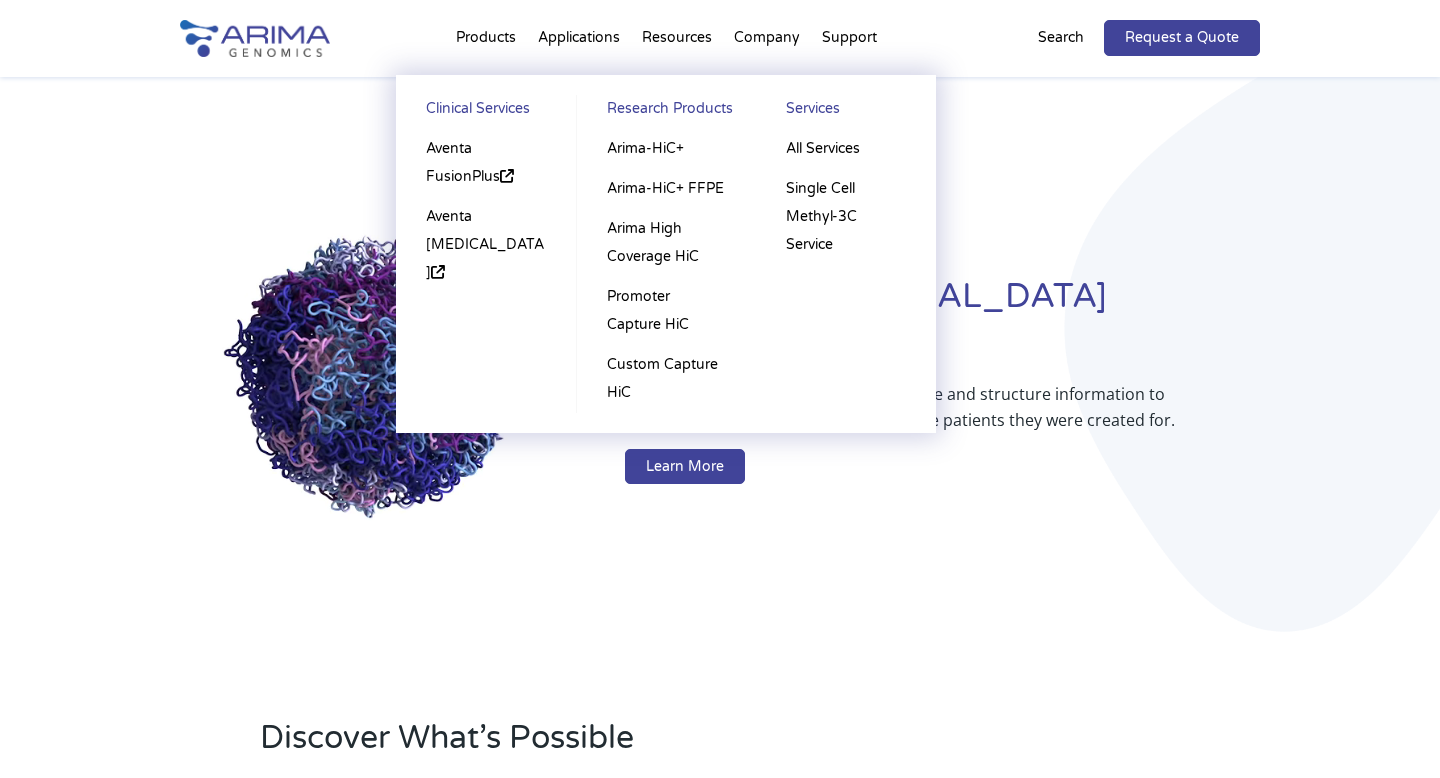click on "Products Clinical Services Aventa FusionPlus  Aventa Lymphoma  Research Products Arima-HiC+ Arima-HiC+ FFPE Arima High Coverage HiC Promoter Capture HiC Custom Capture HiC Services All Services Single Cell Methyl-3C Service" at bounding box center (486, 42) 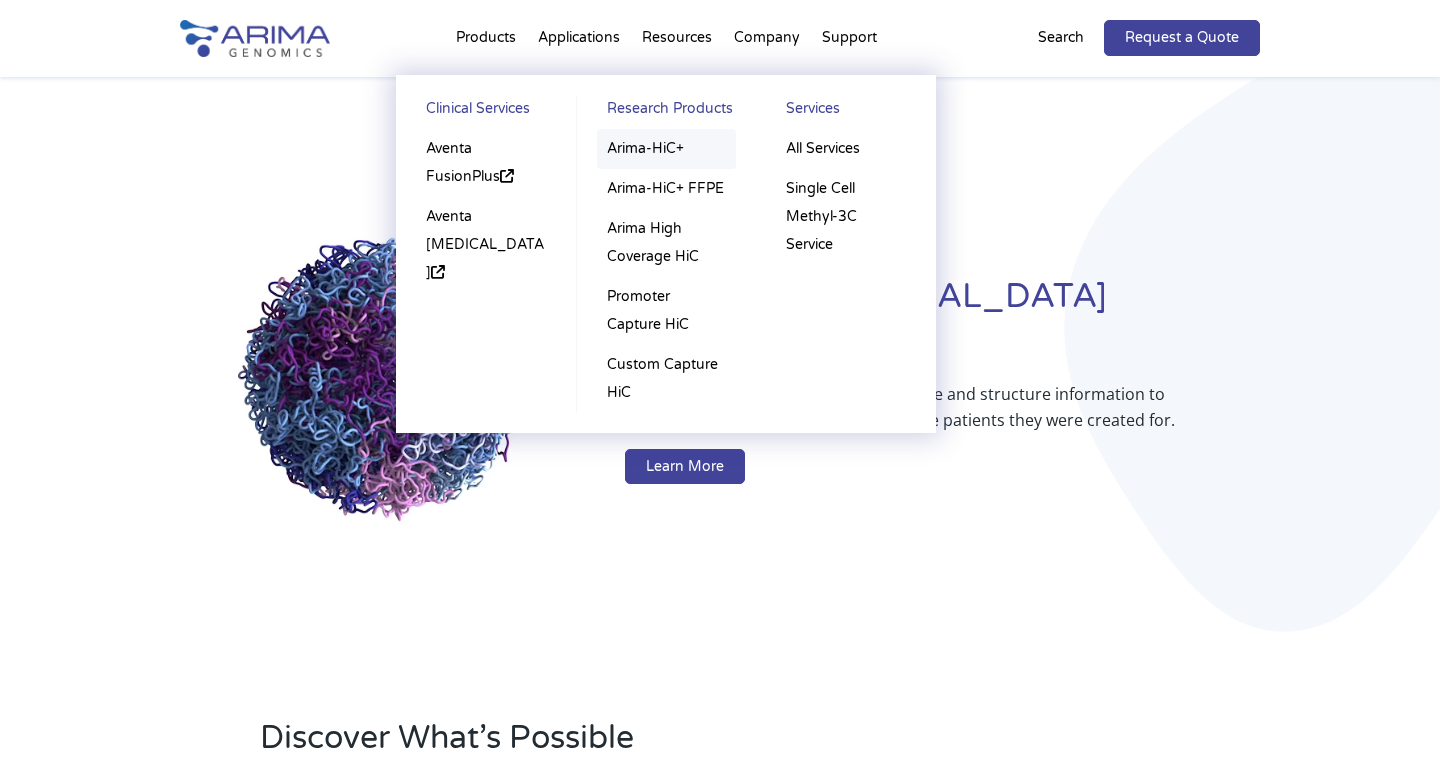 click on "Arima-HiC+" at bounding box center (666, 149) 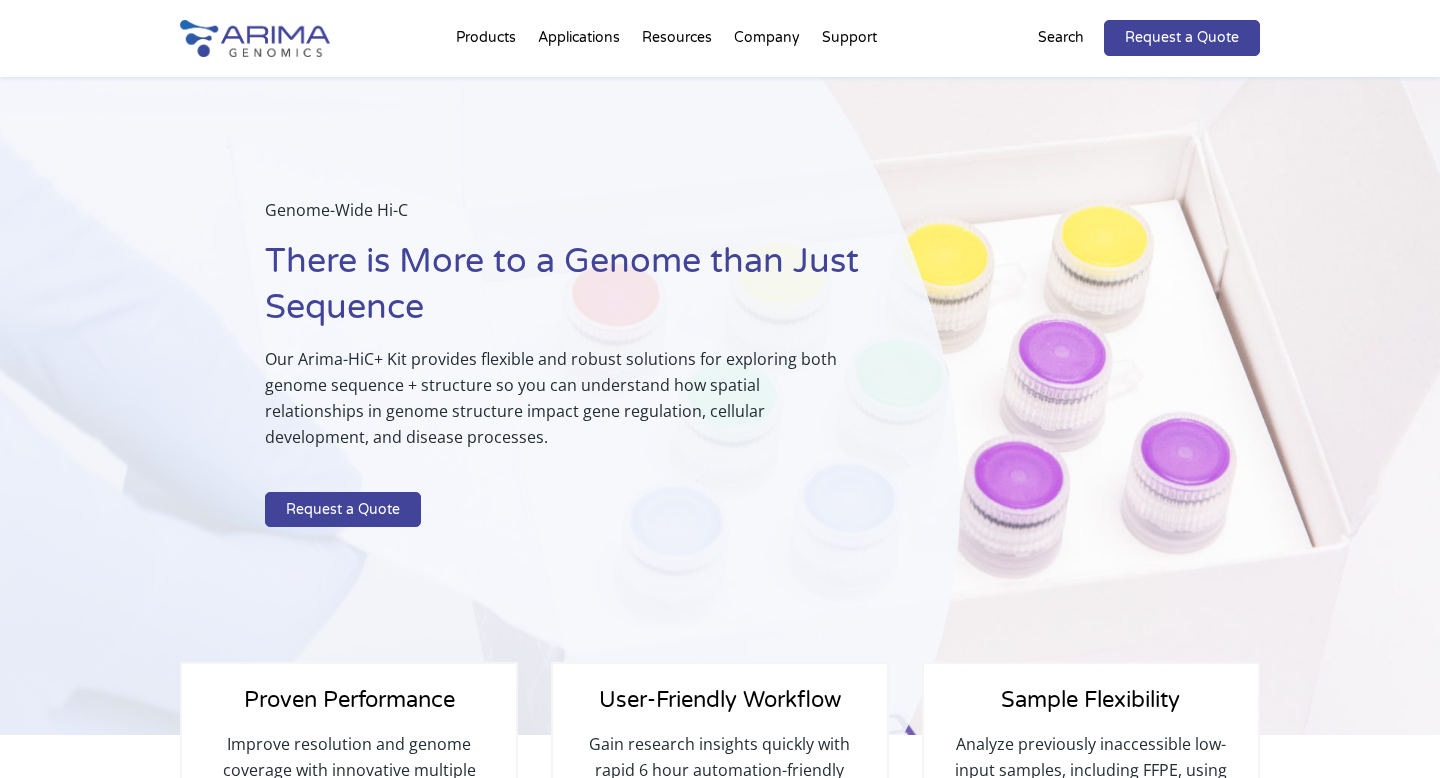 scroll, scrollTop: 0, scrollLeft: 0, axis: both 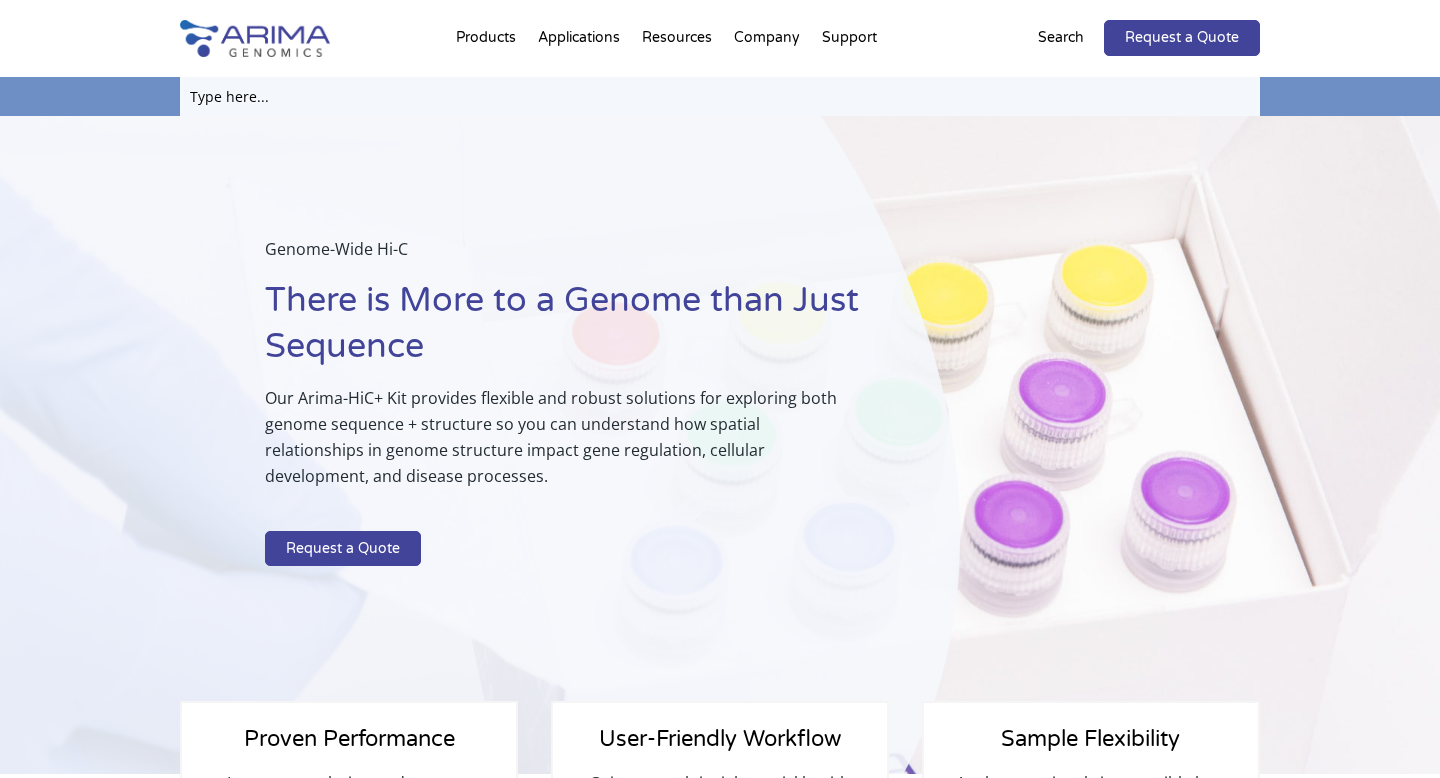 click at bounding box center (720, 96) 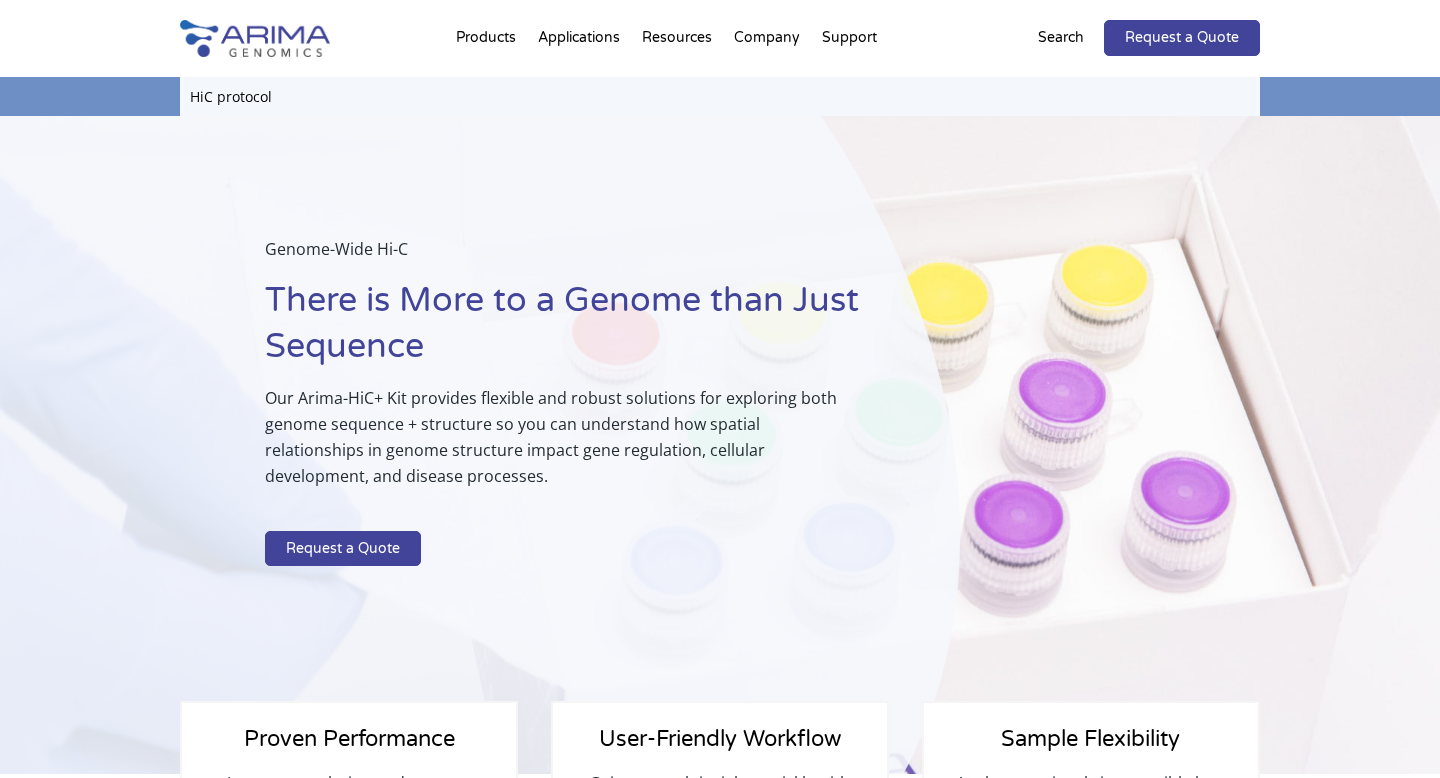 type on "HiC protocol" 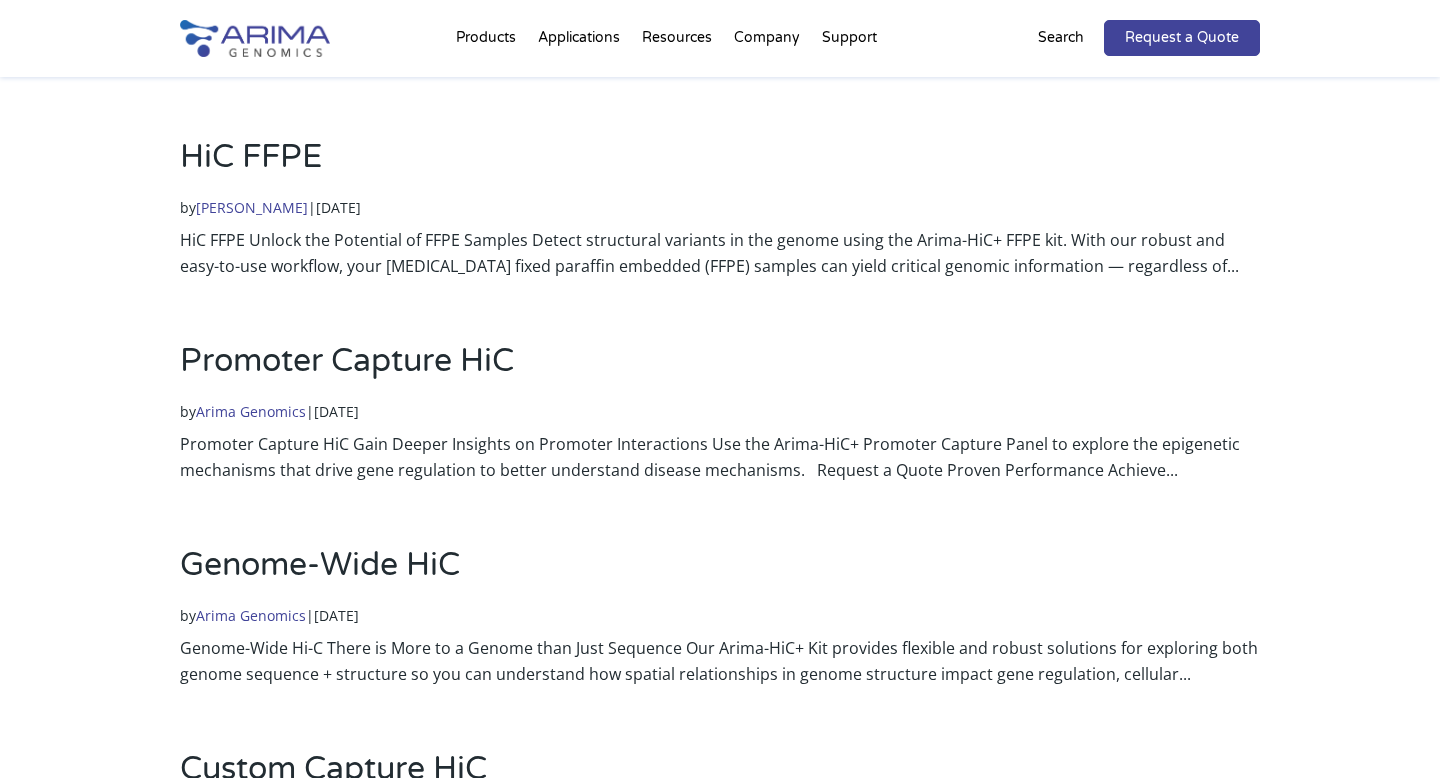 scroll, scrollTop: 0, scrollLeft: 0, axis: both 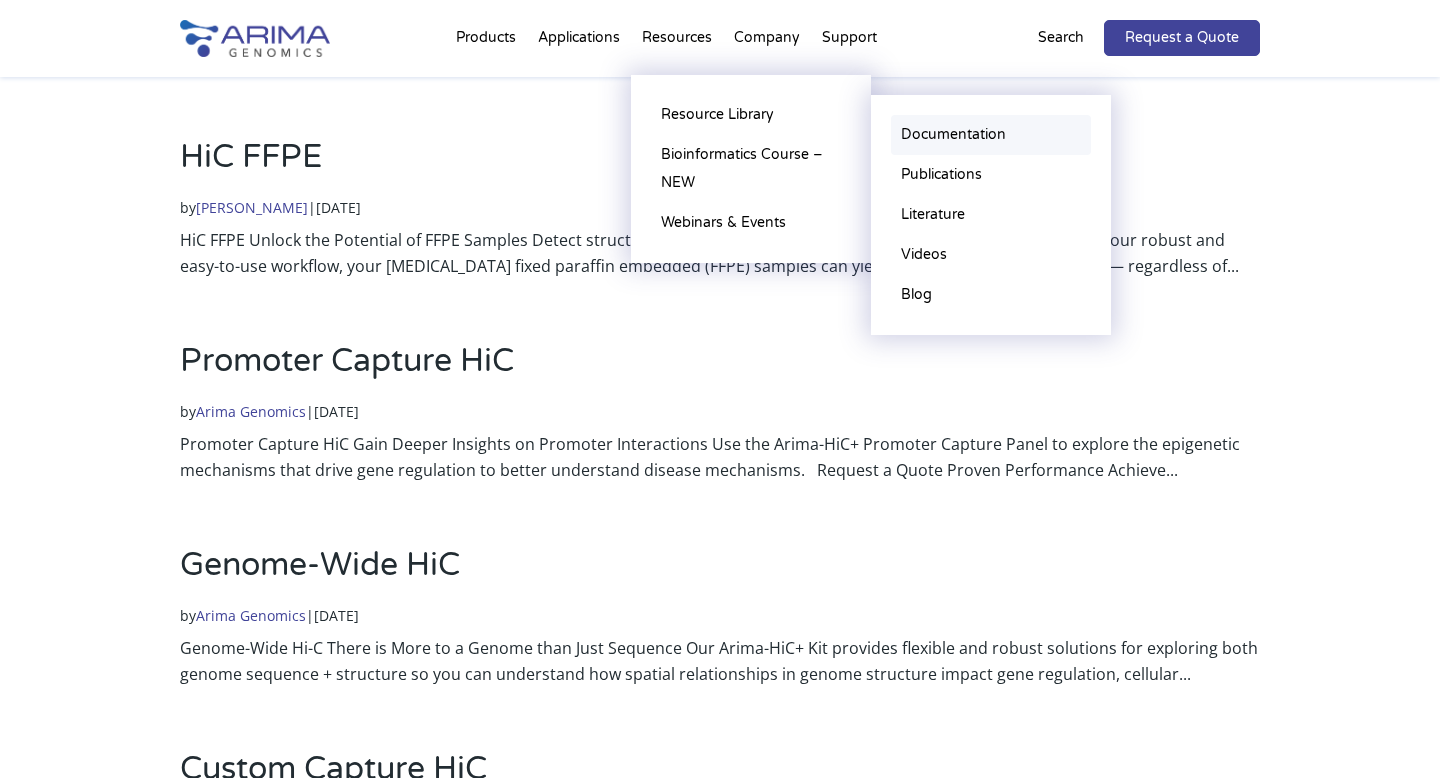 click on "Documentation" at bounding box center (991, 135) 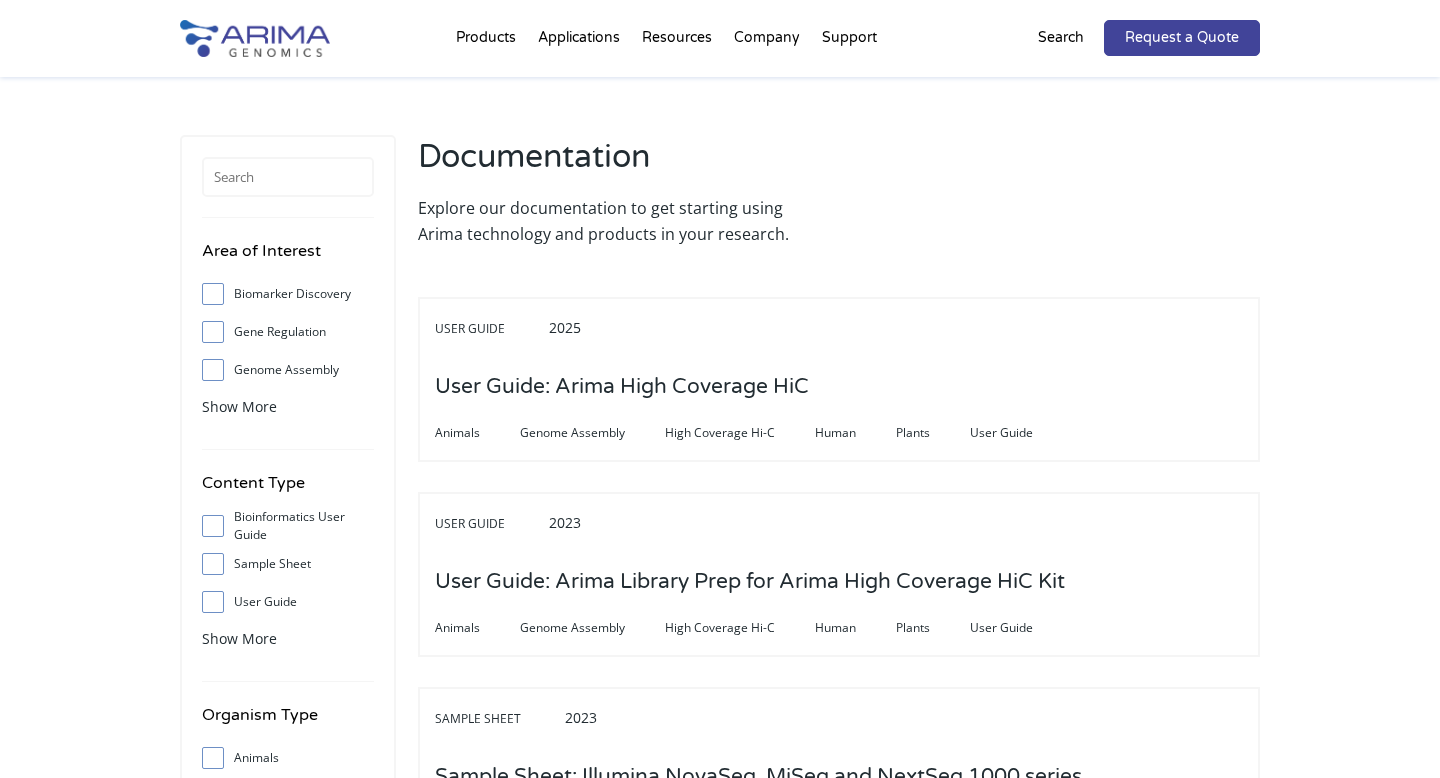 scroll, scrollTop: 0, scrollLeft: 0, axis: both 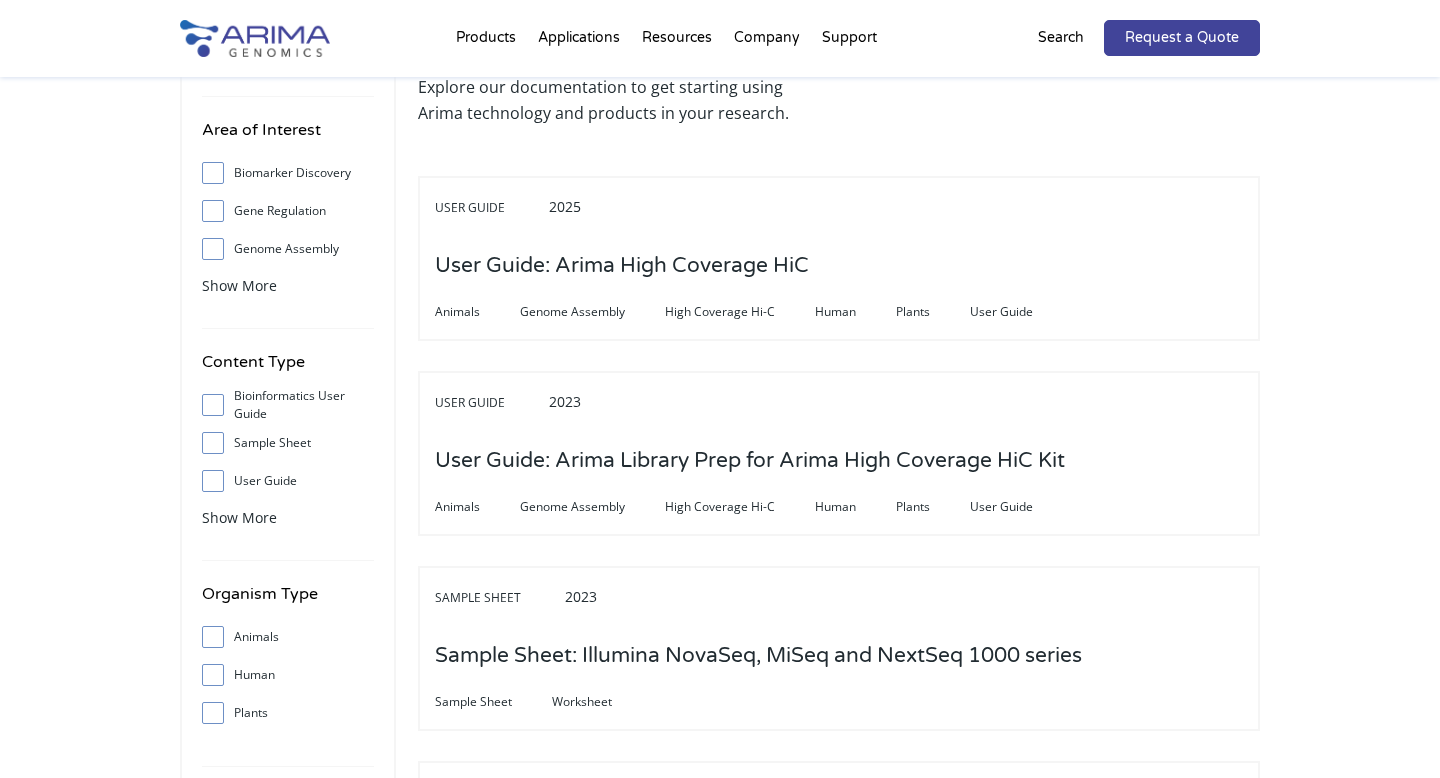 click at bounding box center [218, 481] 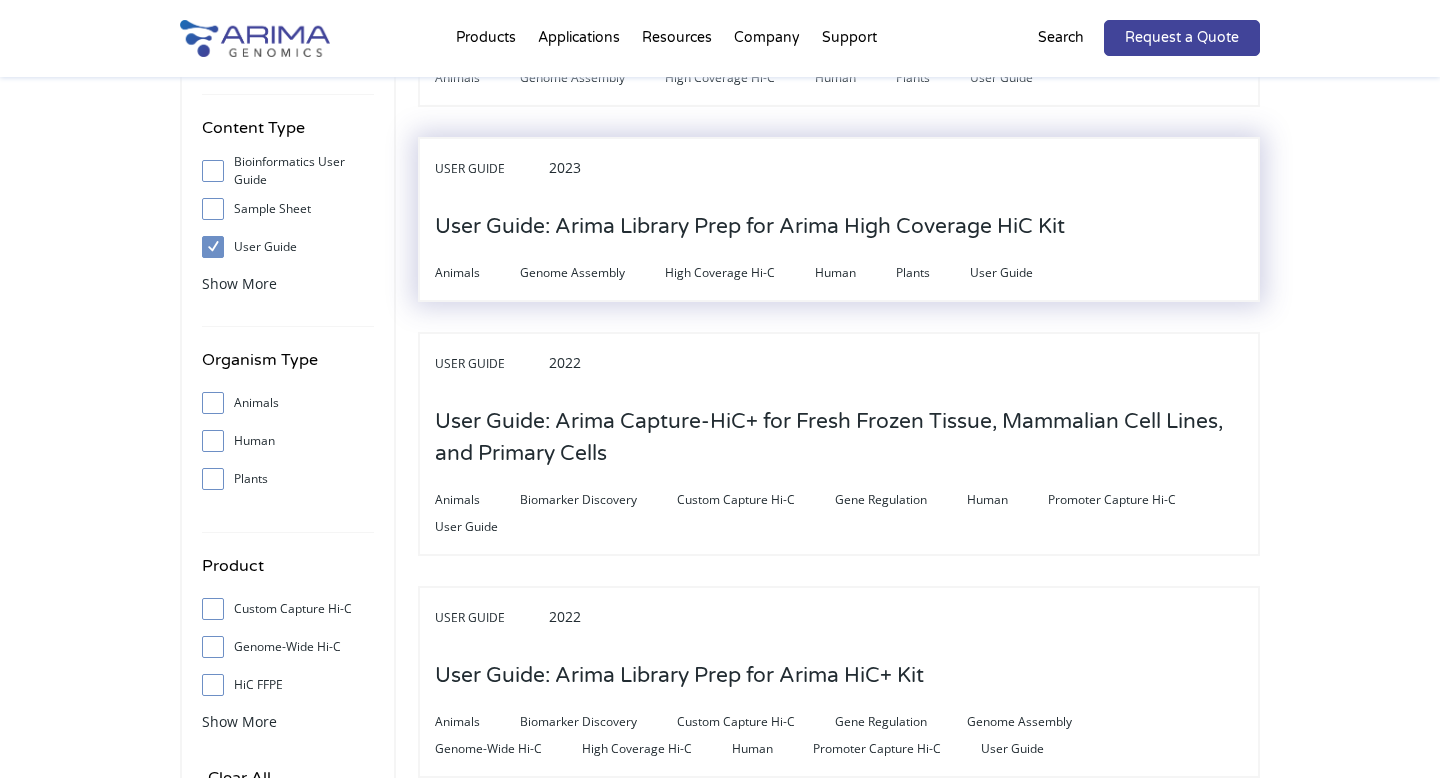 scroll, scrollTop: 277, scrollLeft: 0, axis: vertical 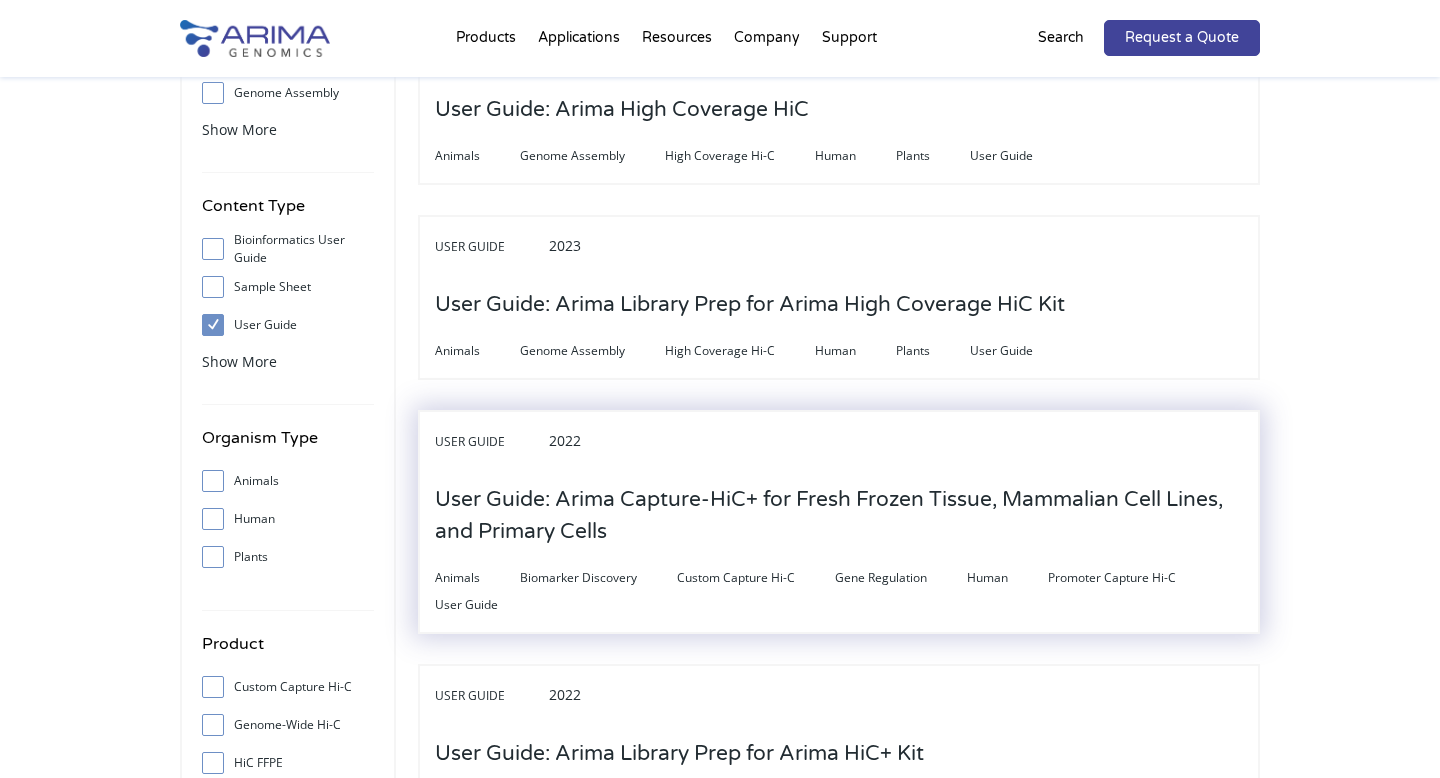 click on "User Guide: Arima Capture-HiC+ for Fresh Frozen Tissue, Mammalian Cell Lines, and Primary Cells" at bounding box center [839, 516] 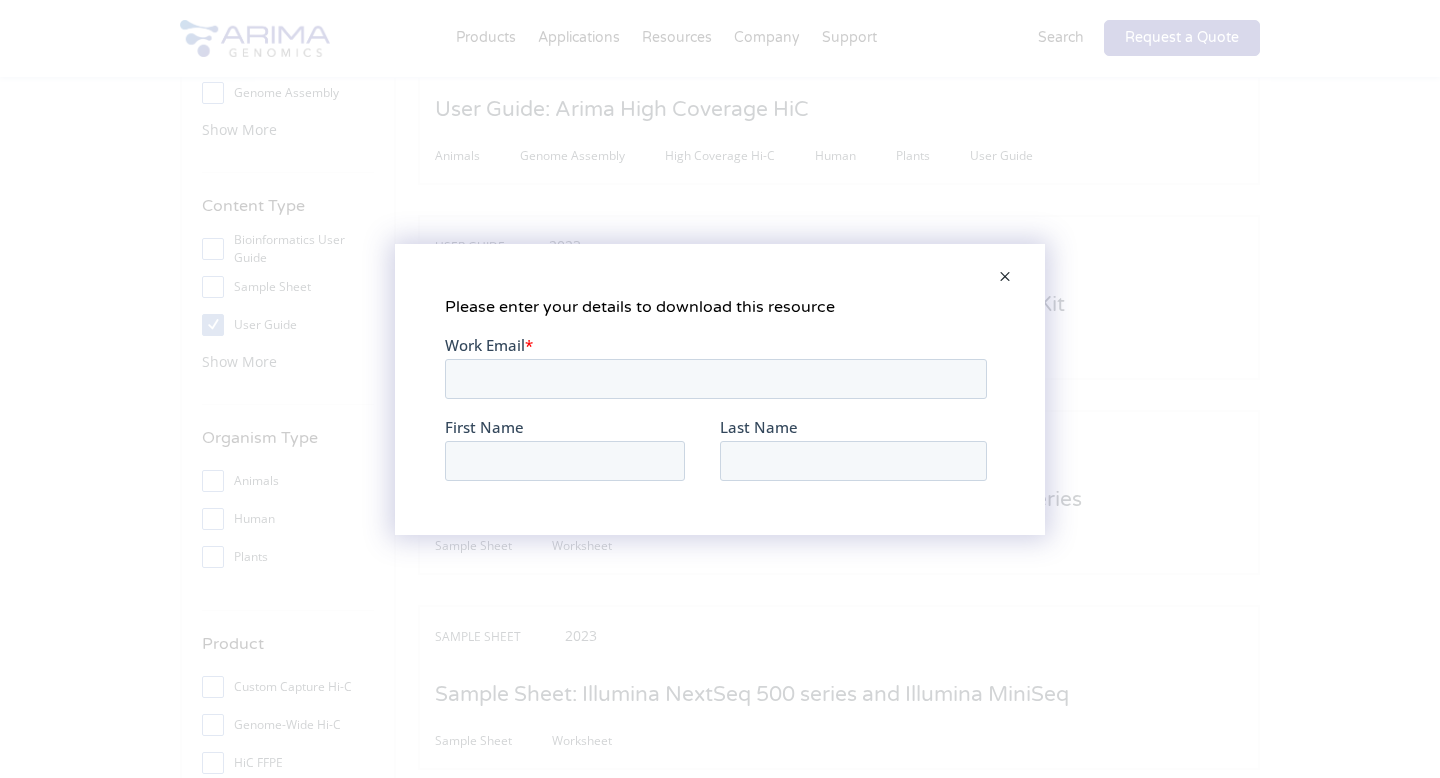 scroll, scrollTop: 0, scrollLeft: 0, axis: both 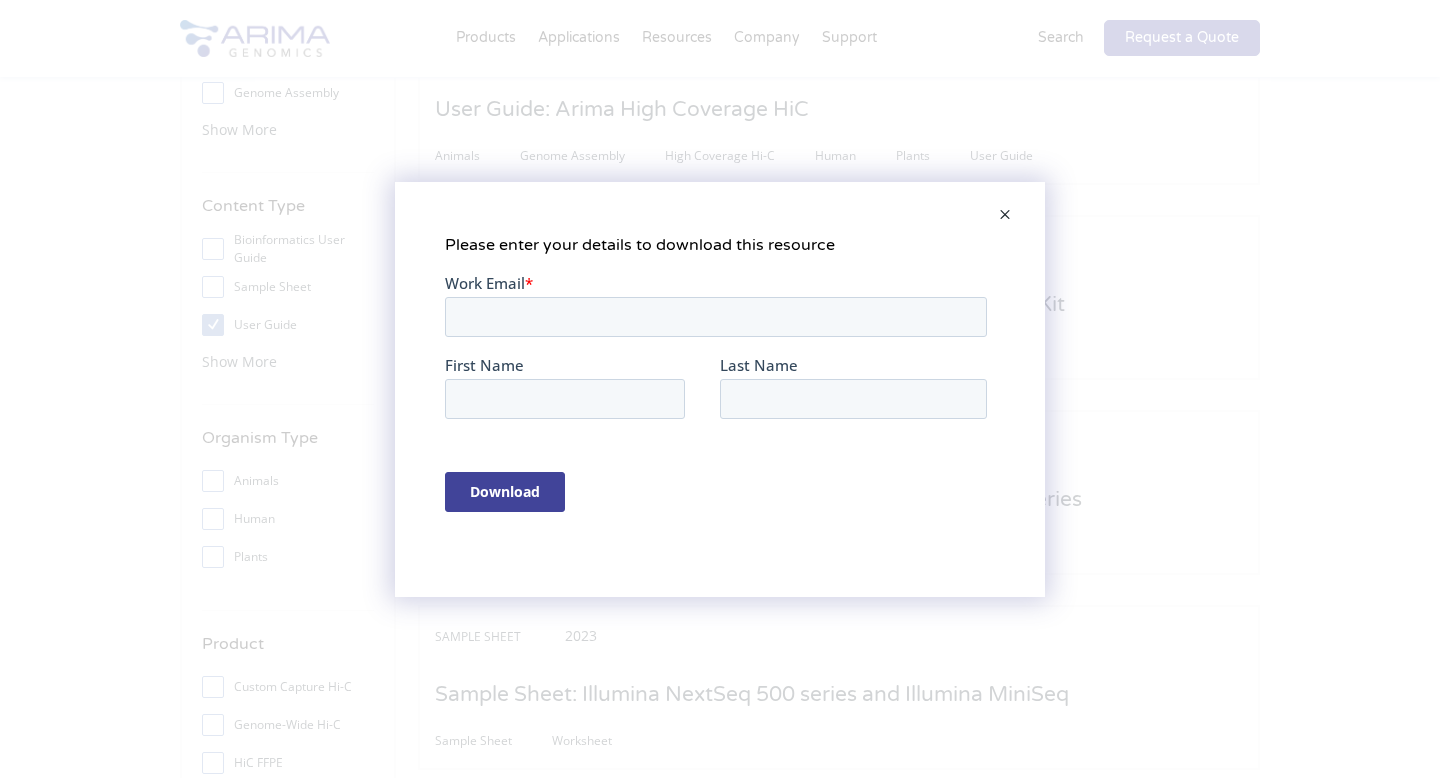 click at bounding box center [1005, 216] 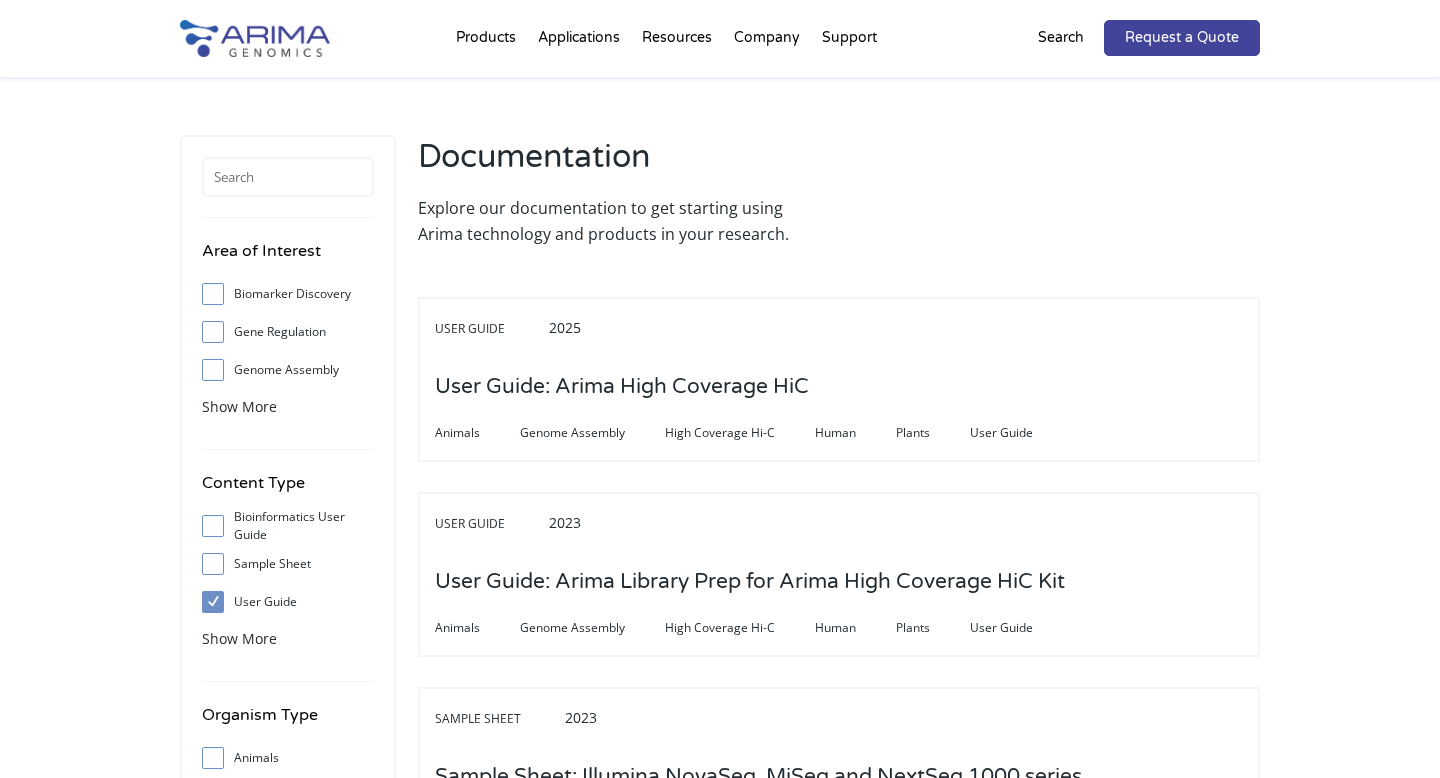 scroll, scrollTop: 2, scrollLeft: 0, axis: vertical 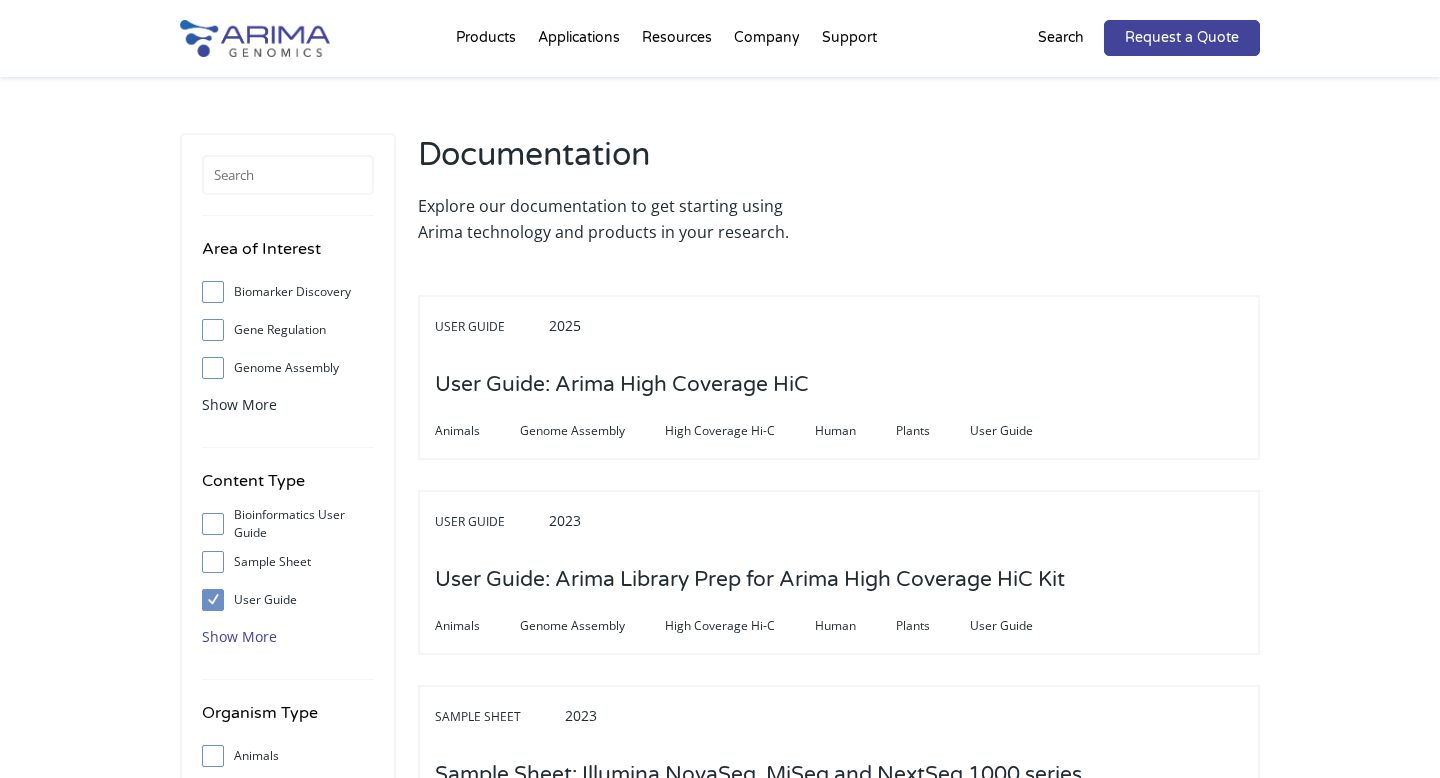 click on "Show More" at bounding box center [239, 636] 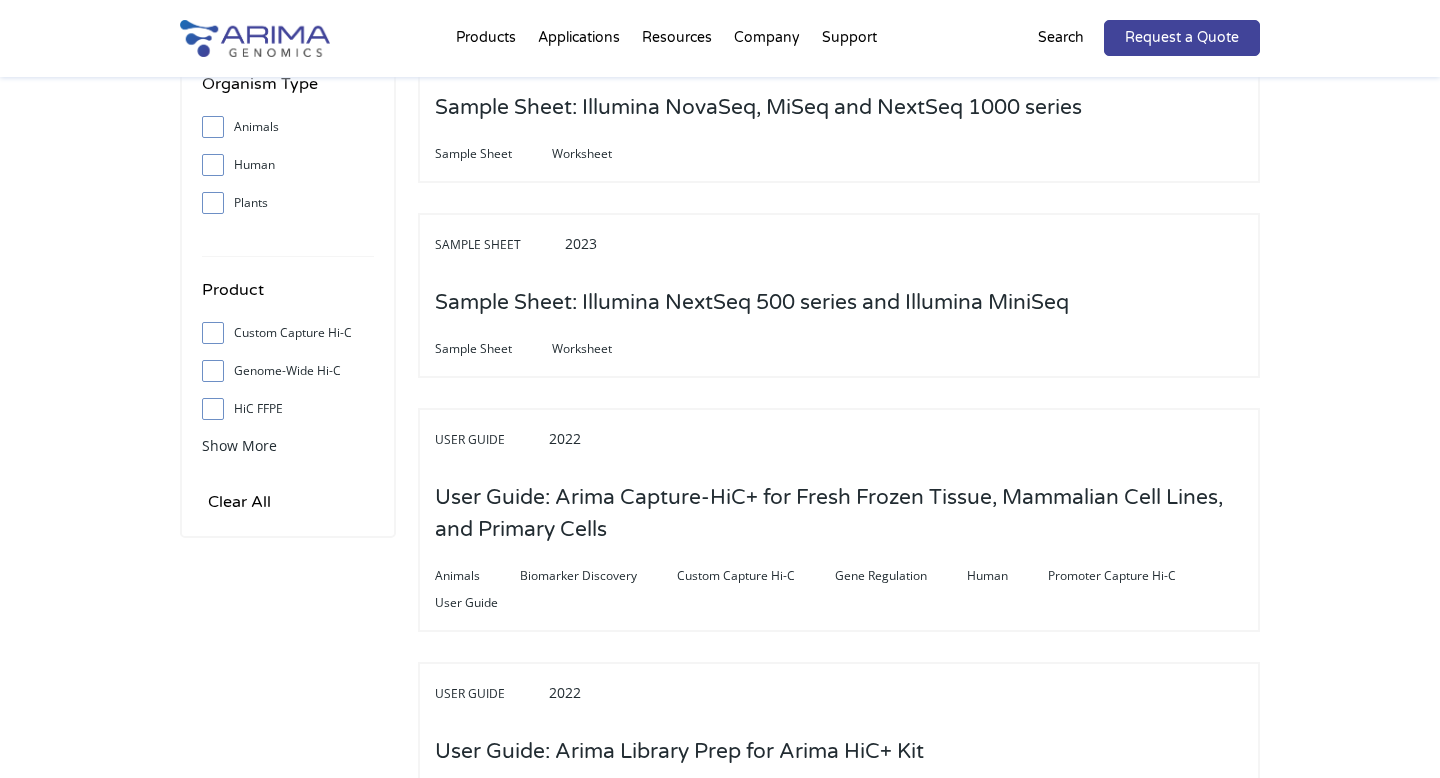 scroll, scrollTop: 0, scrollLeft: 0, axis: both 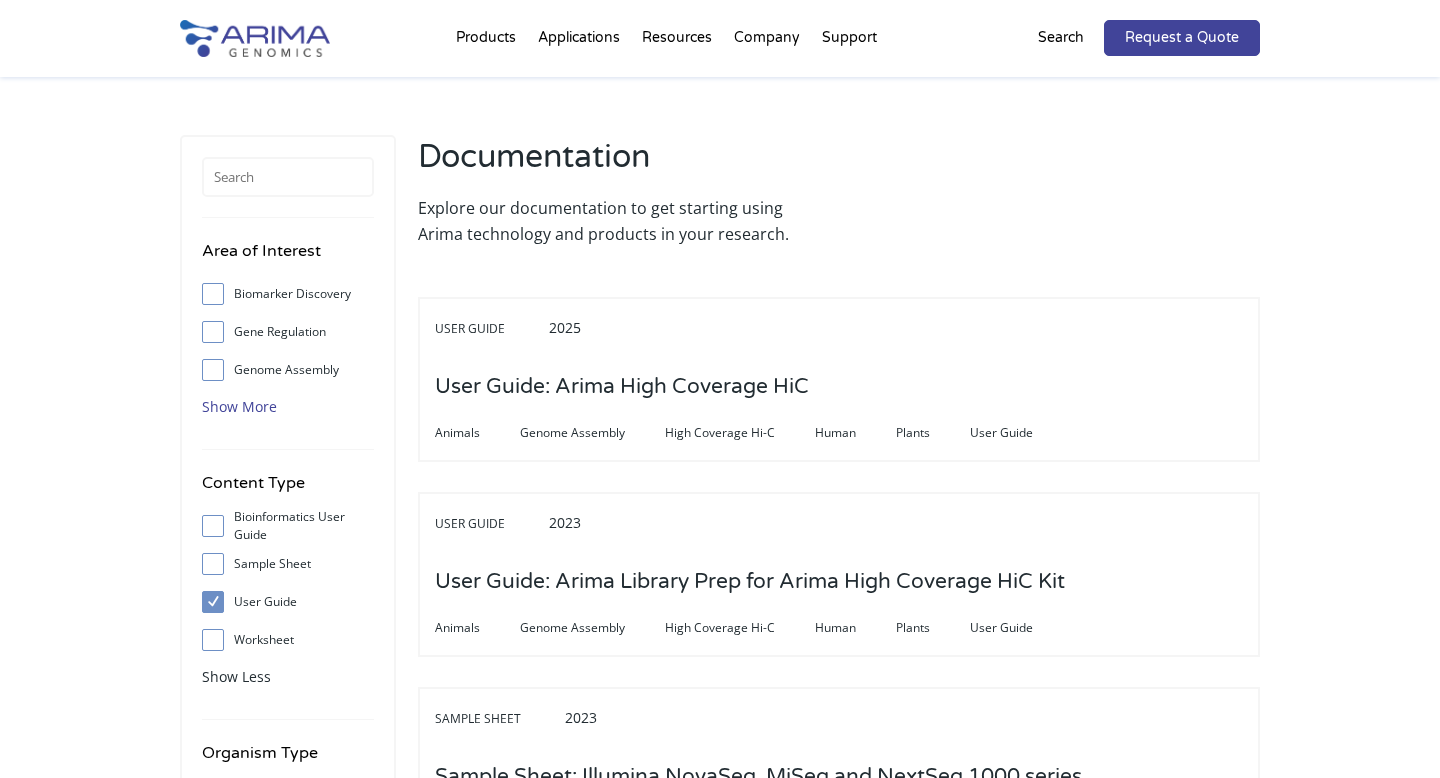 click on "Show More" at bounding box center (239, 406) 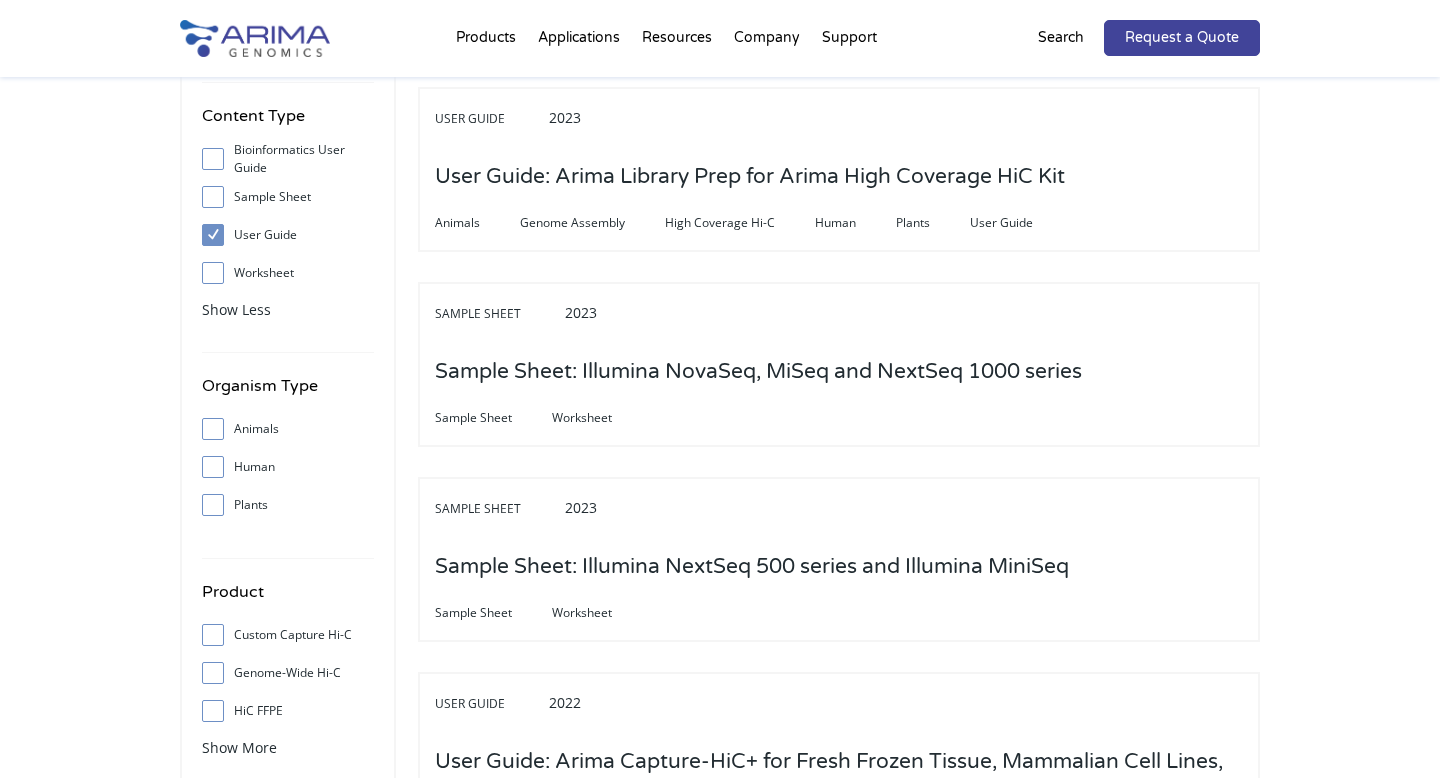 scroll, scrollTop: 417, scrollLeft: 0, axis: vertical 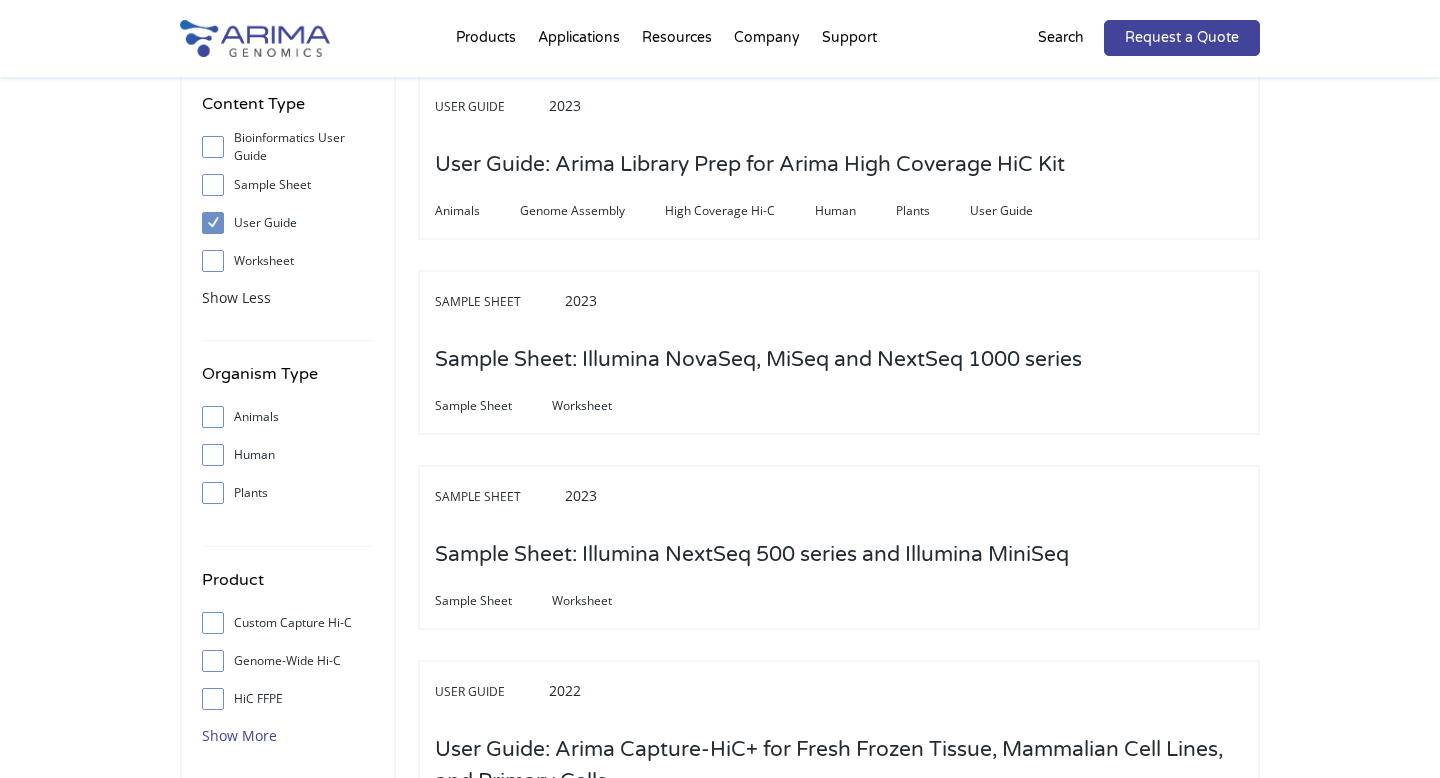 click on "Show More" at bounding box center (239, 735) 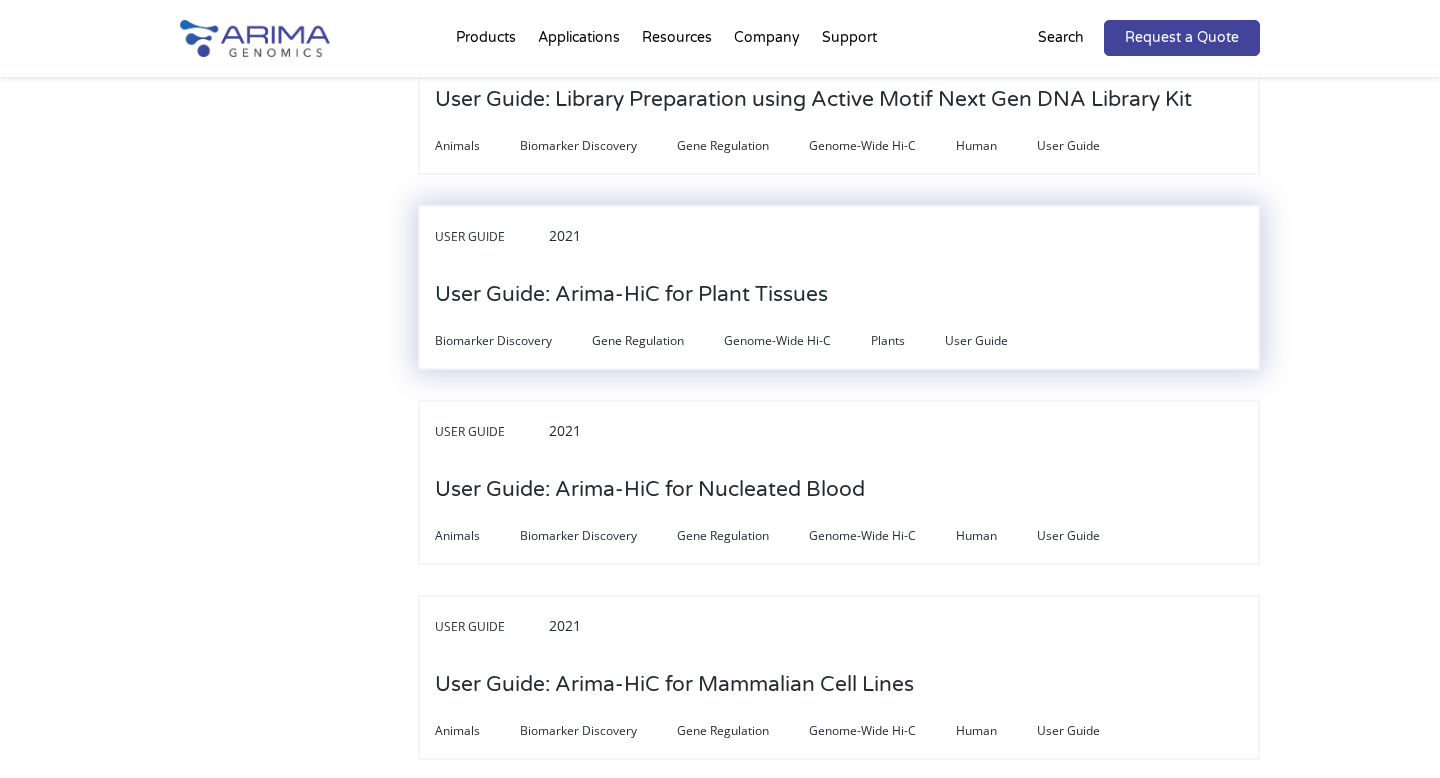 scroll, scrollTop: 4721, scrollLeft: 0, axis: vertical 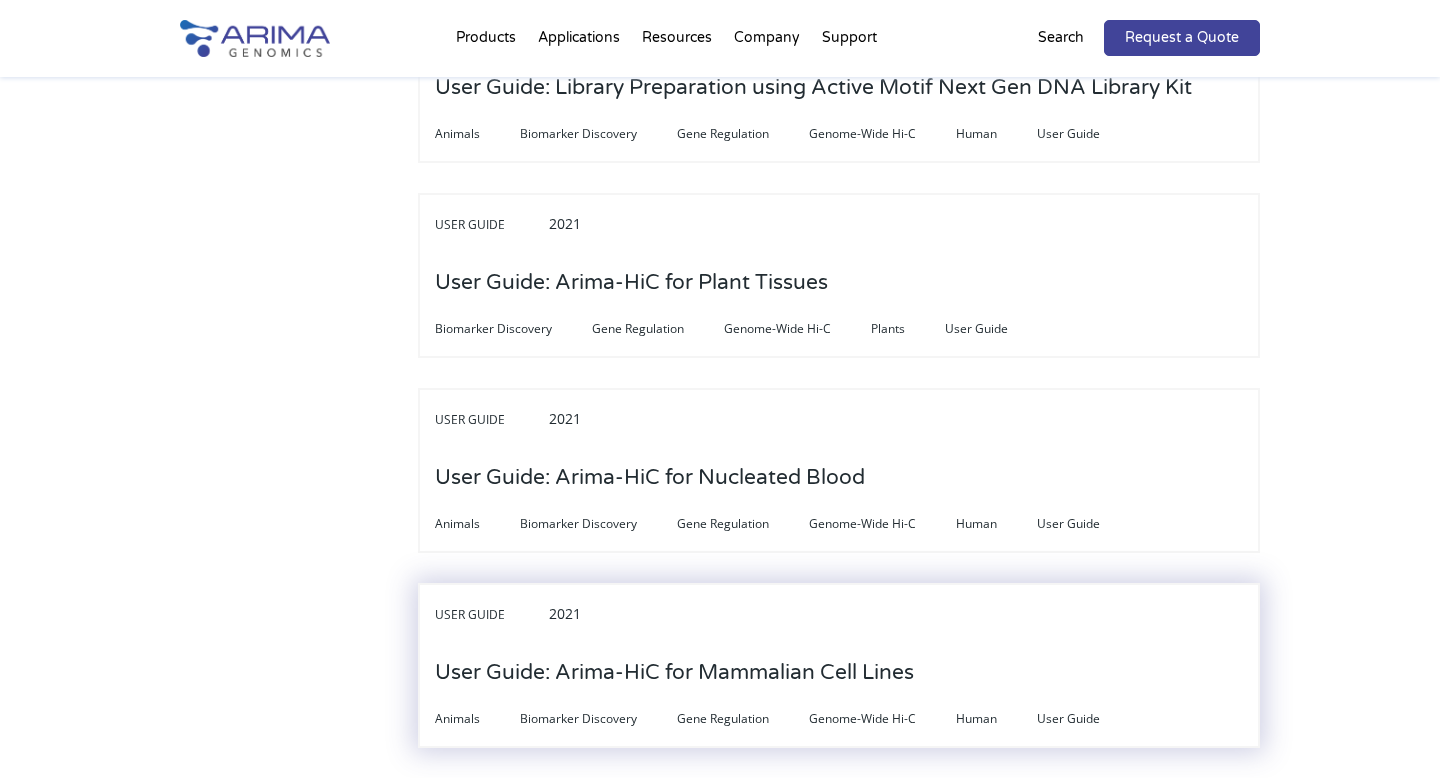click on "User Guide: Arima-HiC for Mammalian Cell Lines" at bounding box center (674, 673) 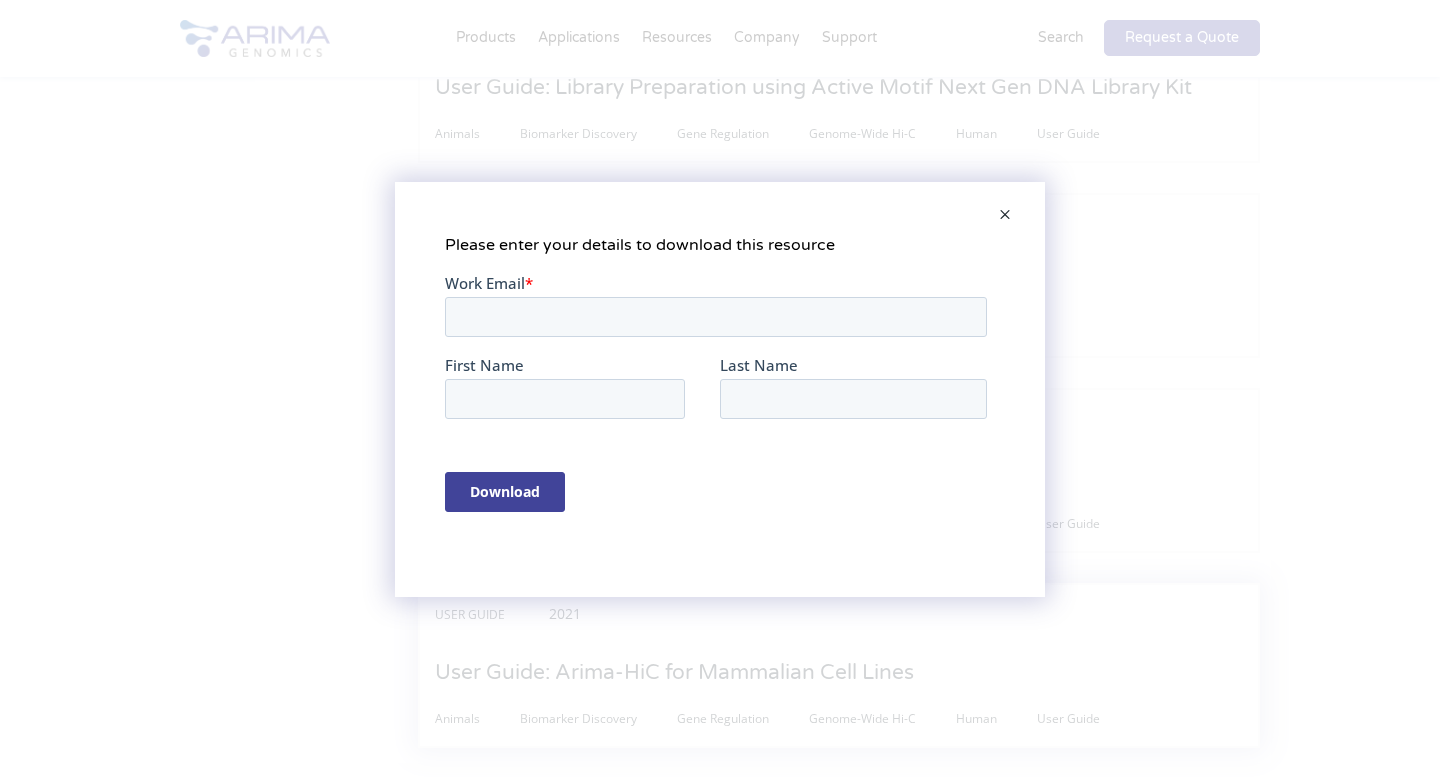 scroll, scrollTop: 0, scrollLeft: 0, axis: both 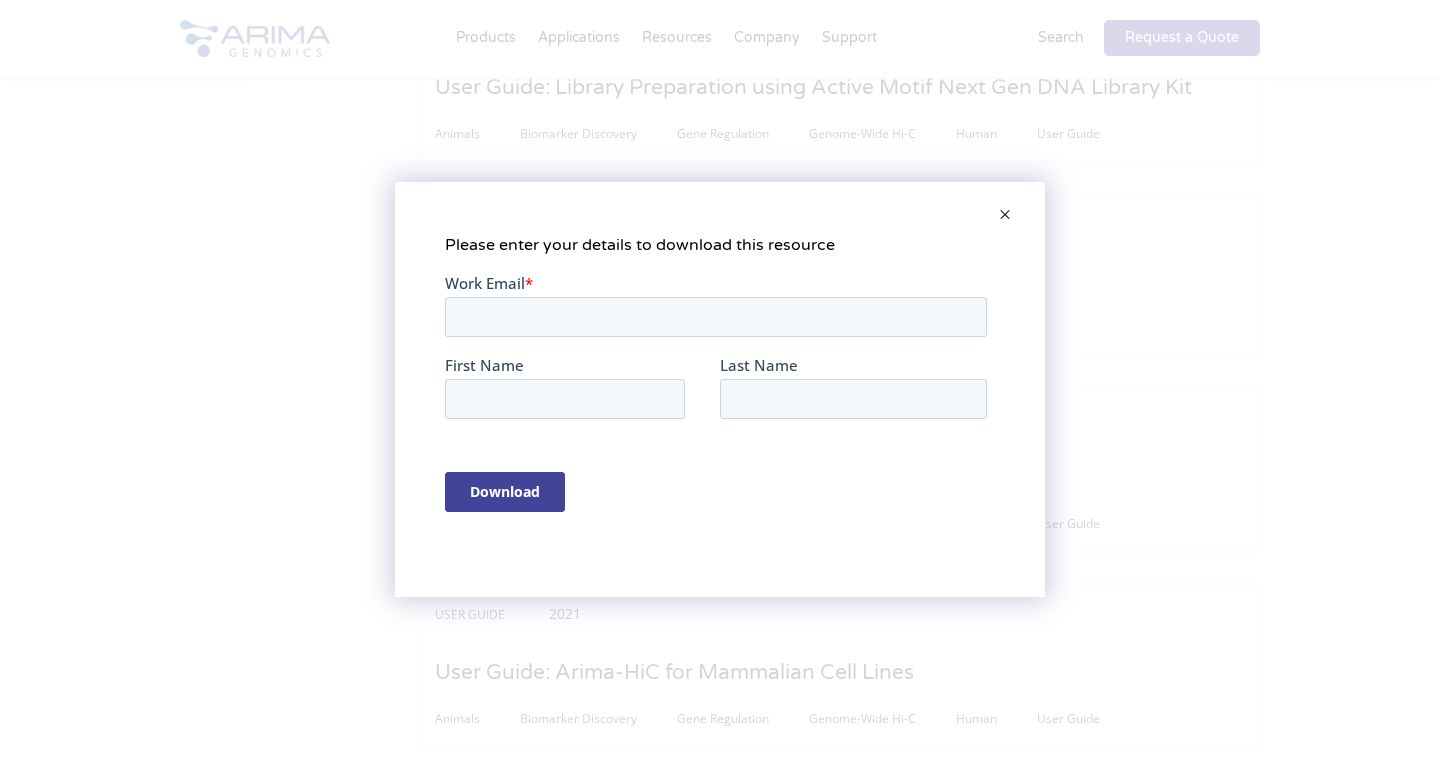 click at bounding box center [1005, 216] 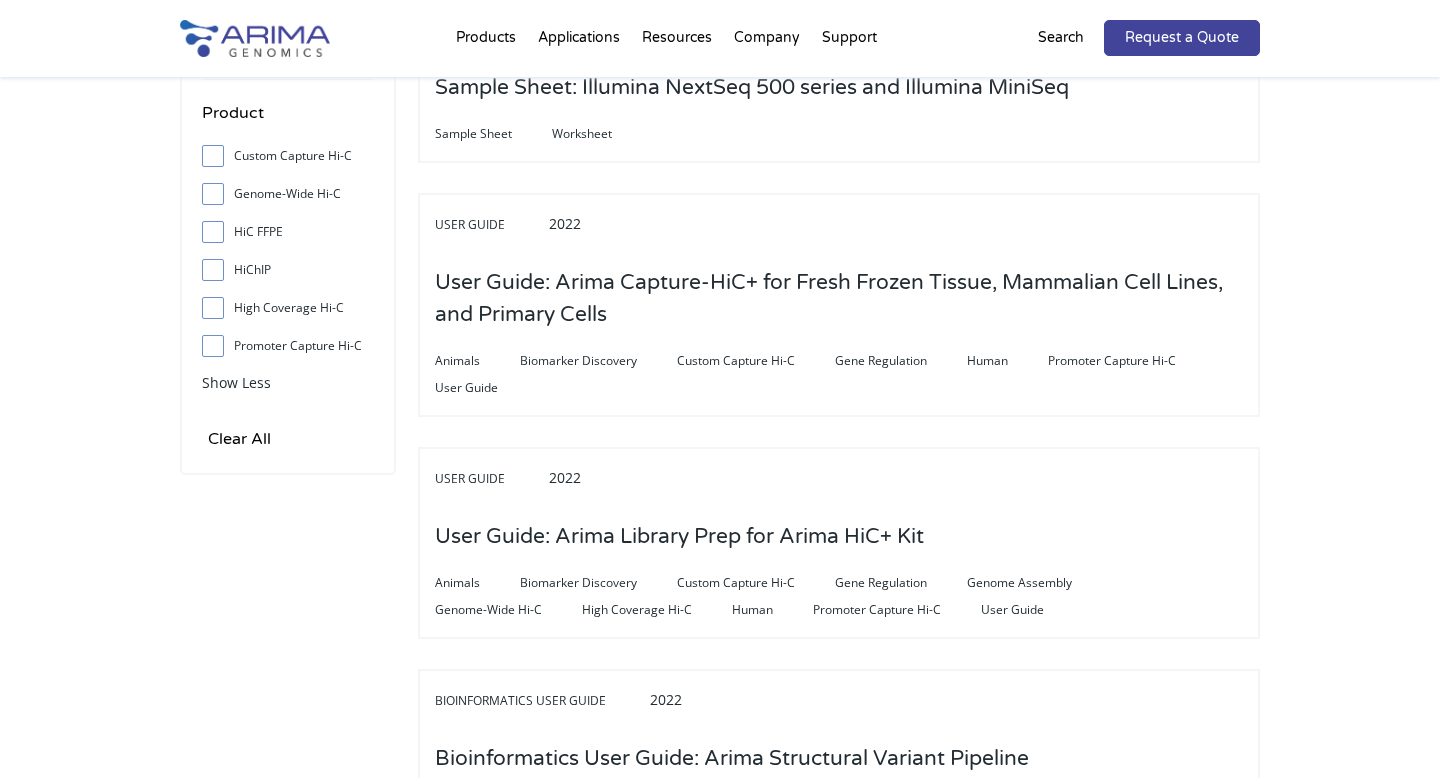 scroll, scrollTop: 878, scrollLeft: 0, axis: vertical 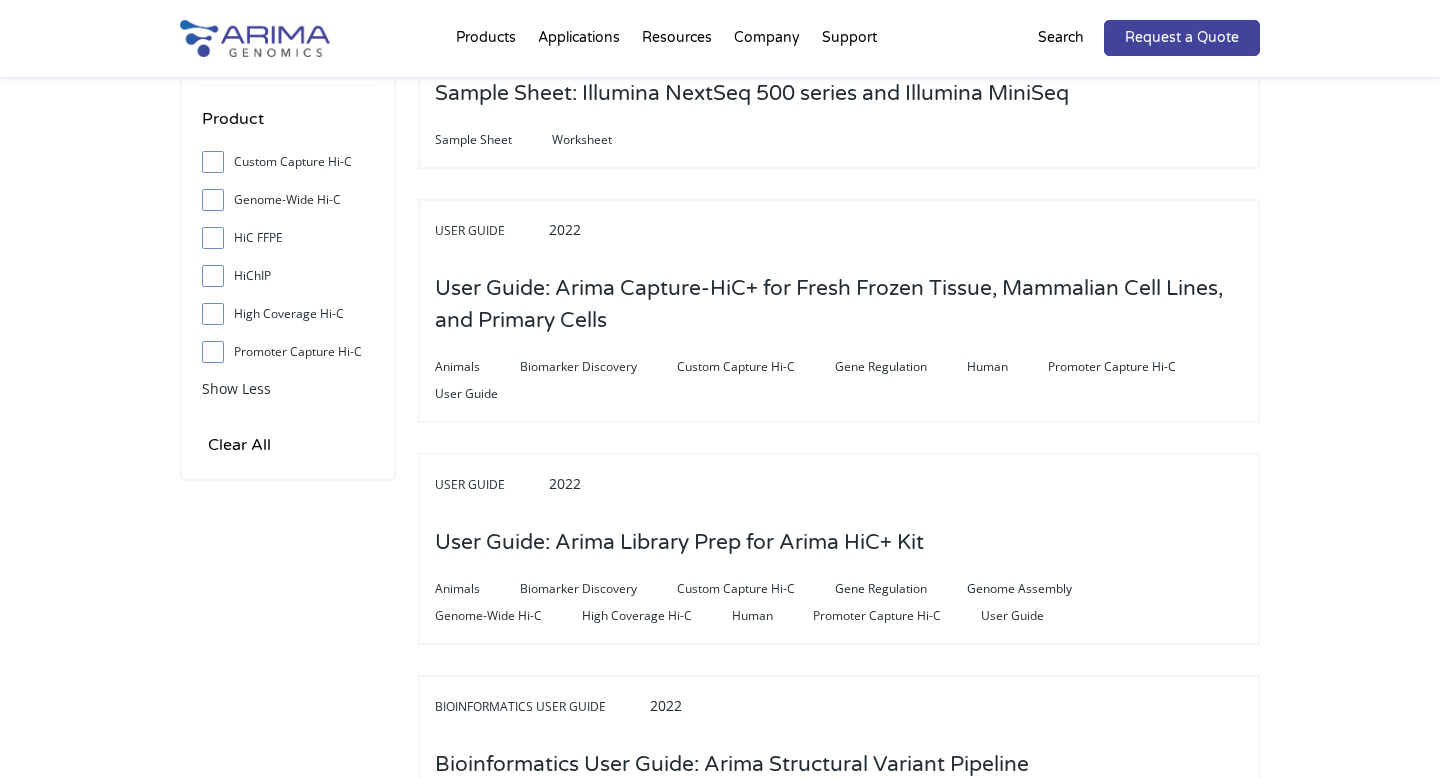 click on "User Guide: Arima Capture-HiC+ for Fresh Frozen Tissue, Mammalian Cell Lines, and Primary Cells" at bounding box center [839, 305] 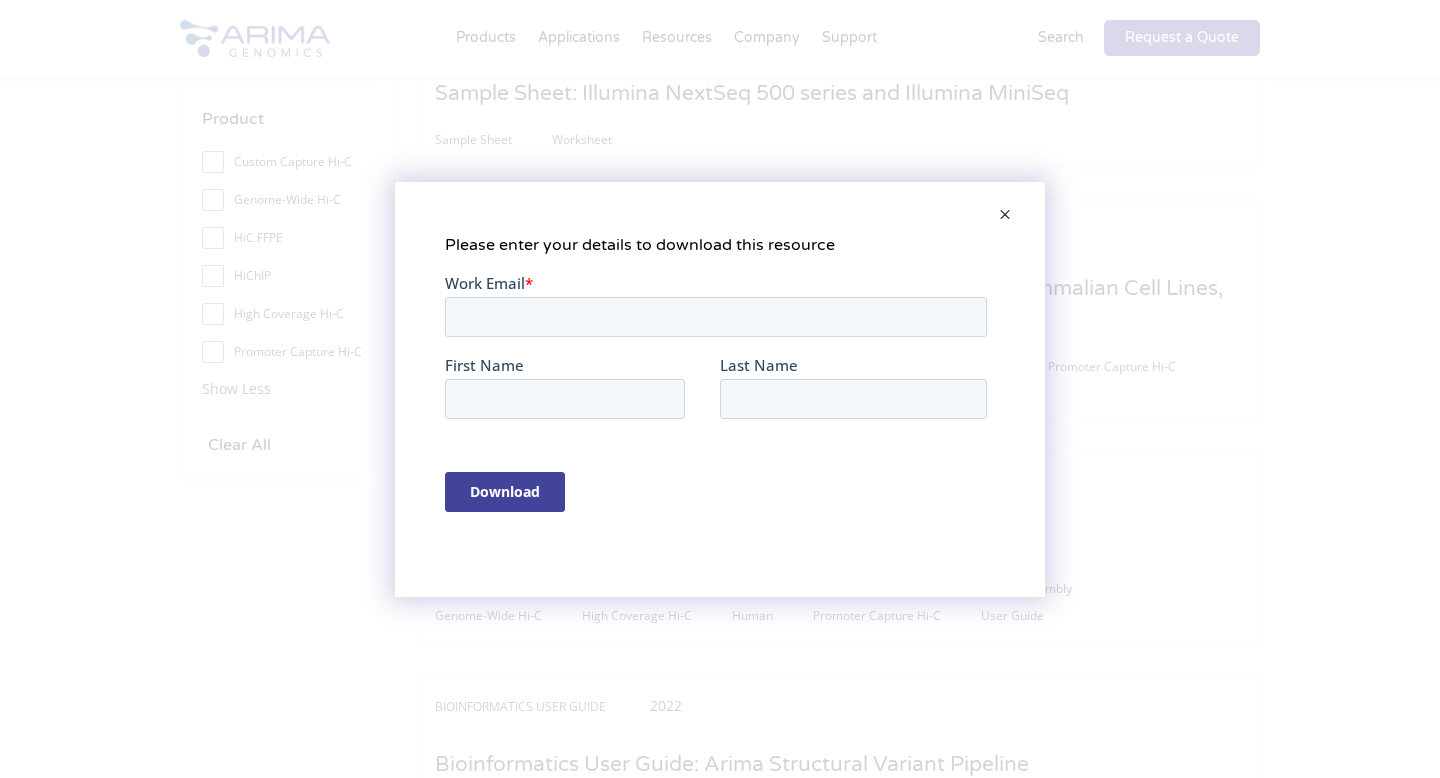 scroll, scrollTop: 0, scrollLeft: 0, axis: both 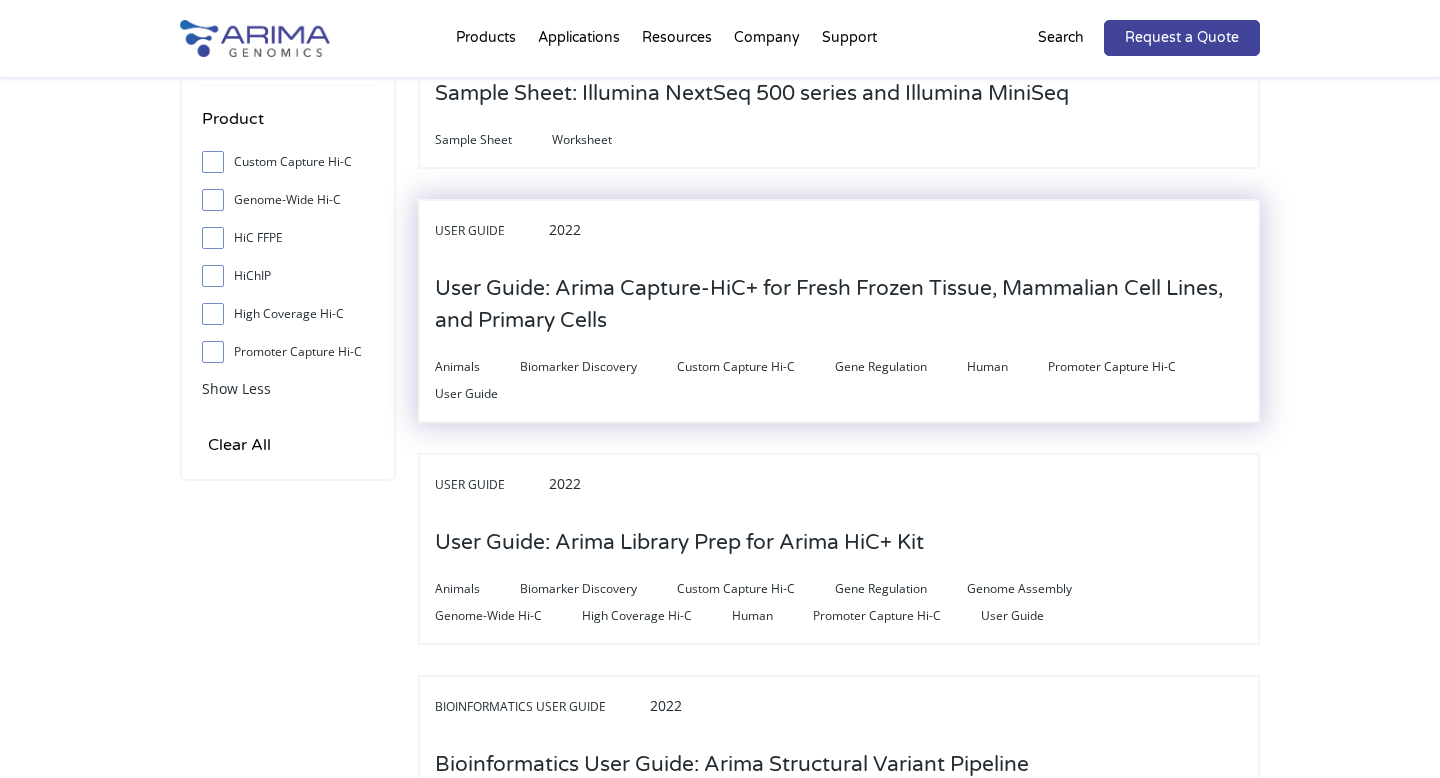 click on "User Guide   2022" at bounding box center [839, 237] 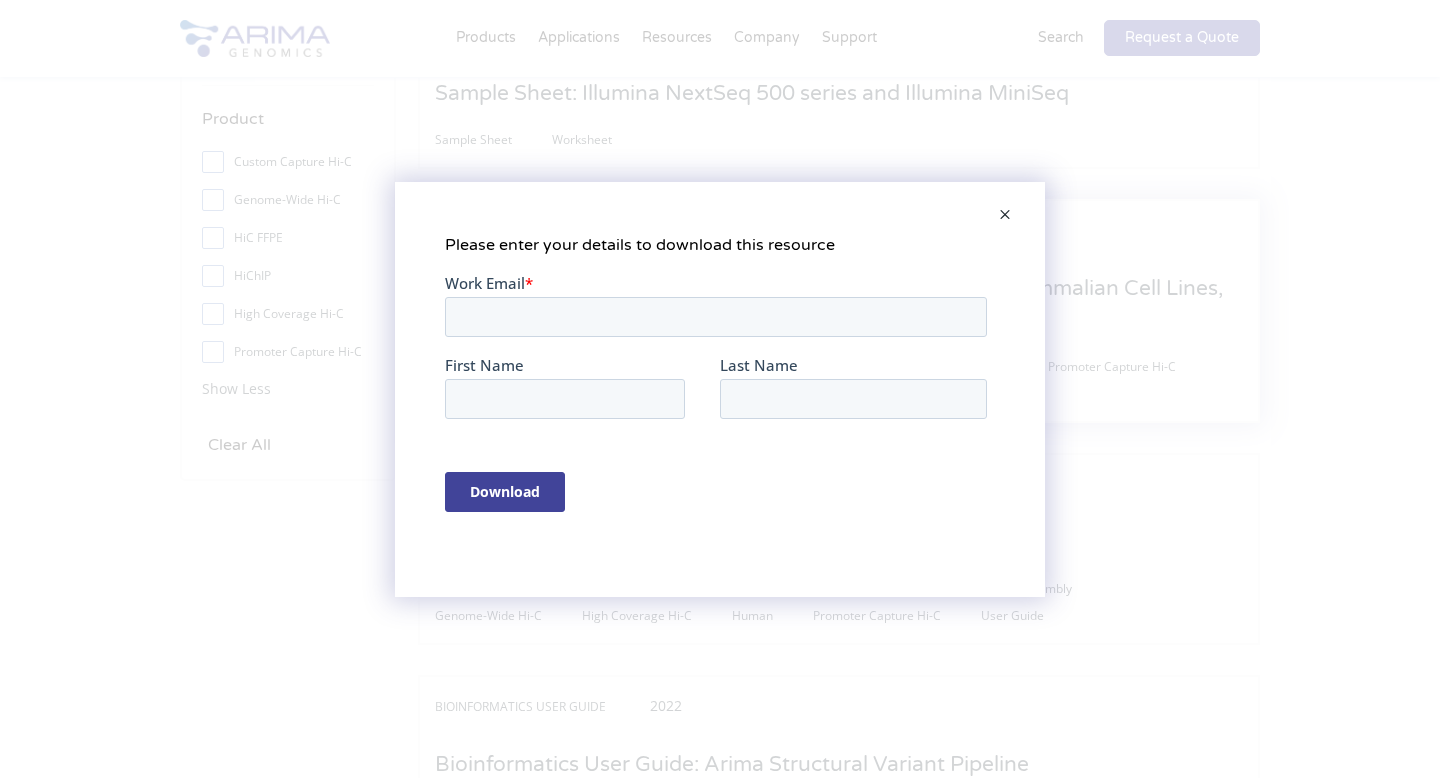 scroll, scrollTop: 0, scrollLeft: 0, axis: both 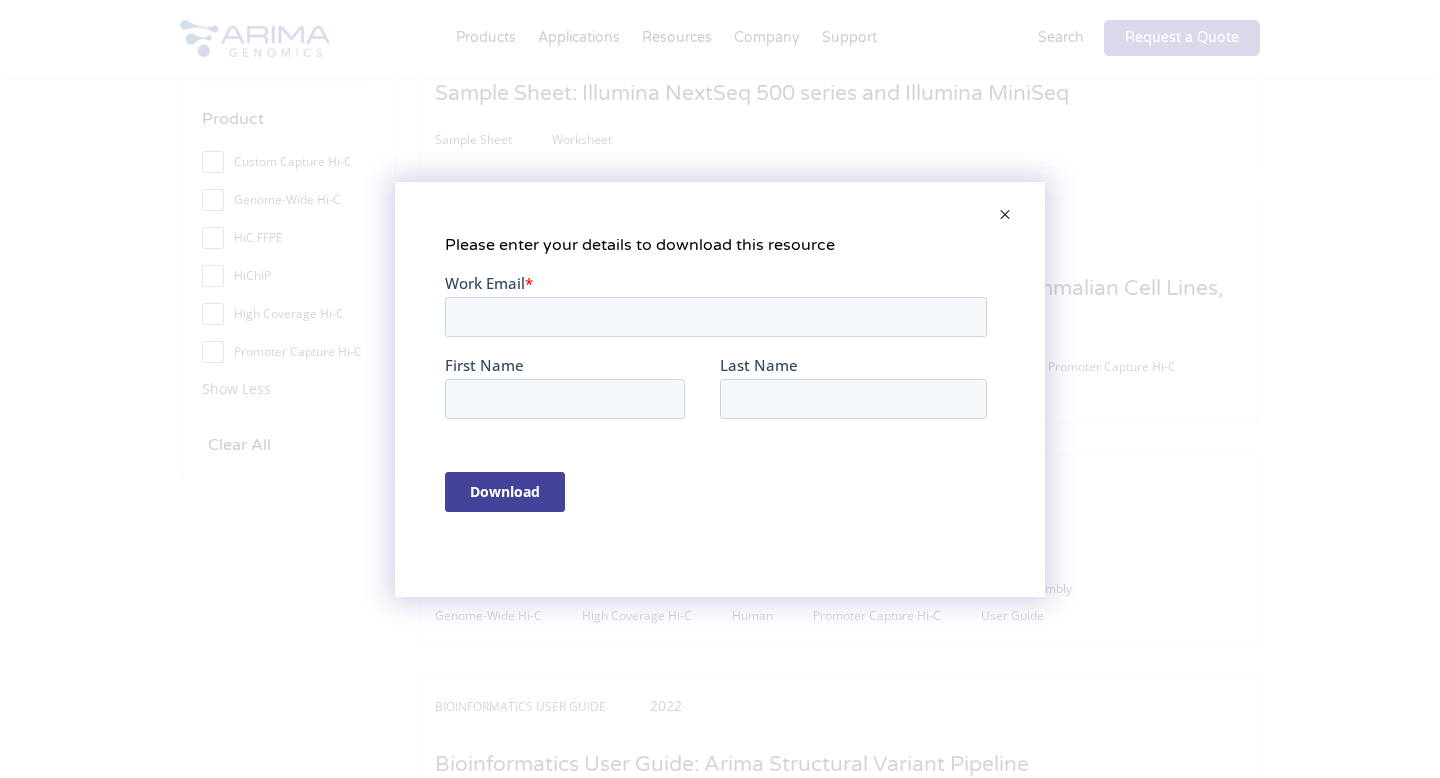 click at bounding box center (1005, 216) 